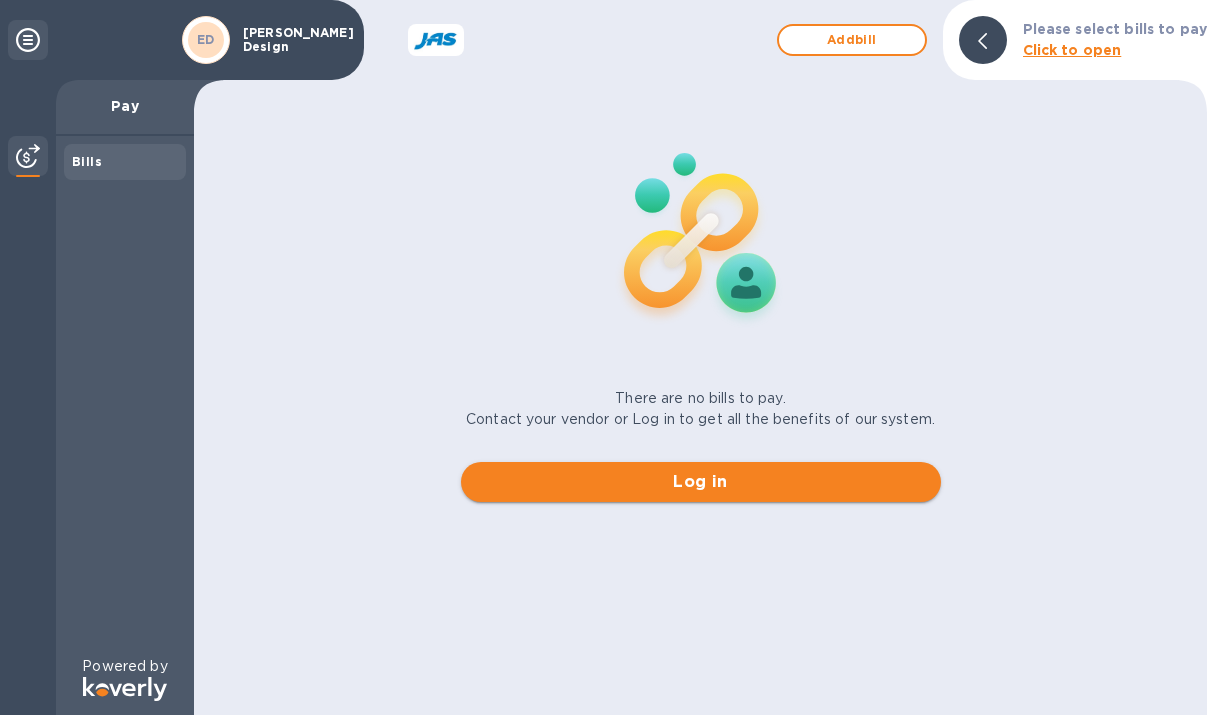 scroll, scrollTop: 0, scrollLeft: 0, axis: both 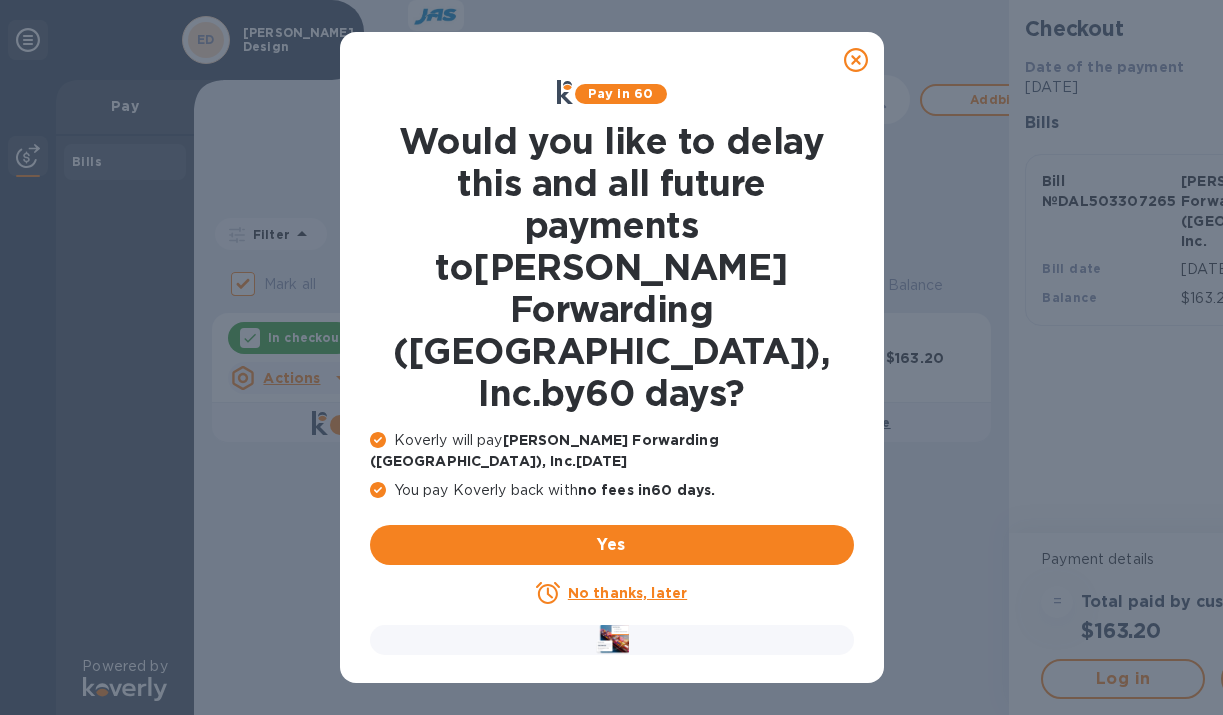 click on "No thanks, later" at bounding box center (627, 593) 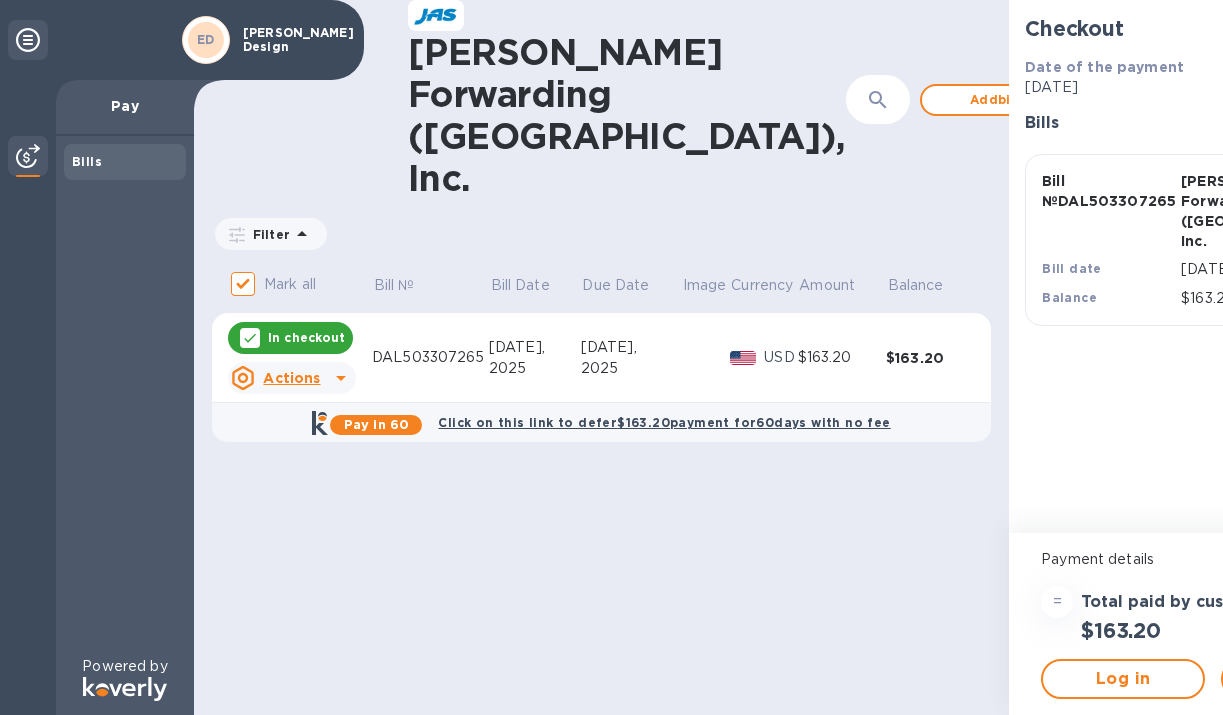 click on "In checkout" at bounding box center [306, 337] 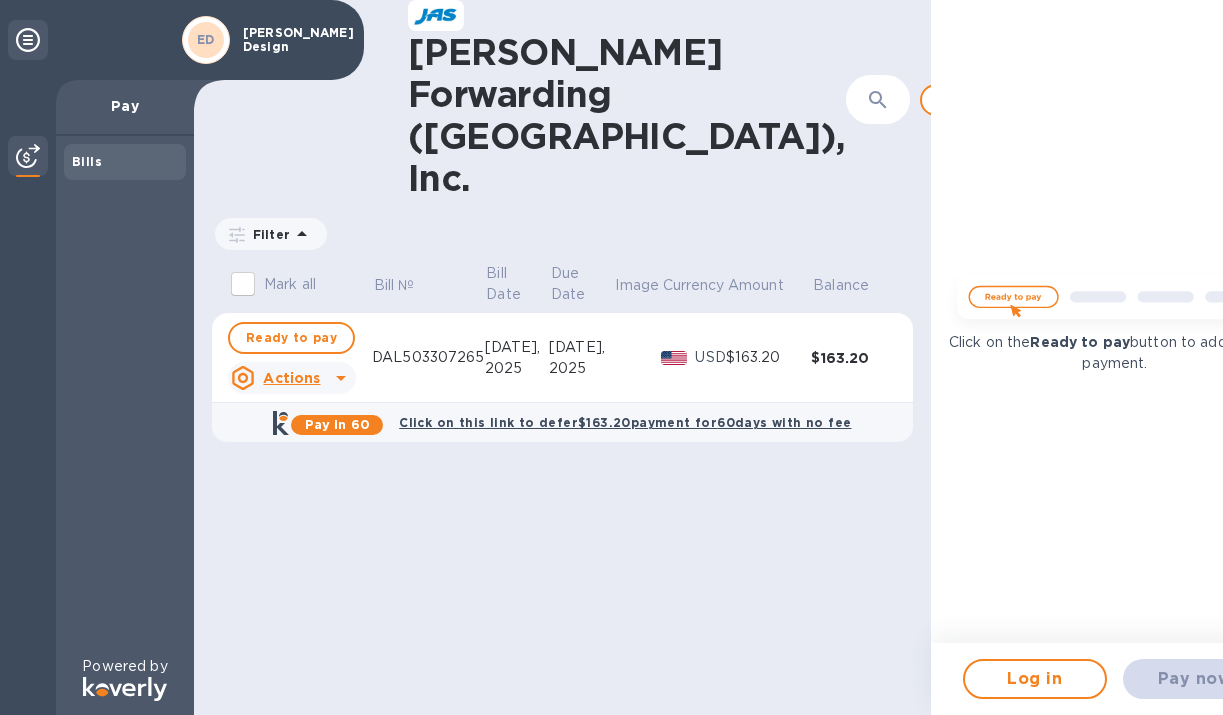 click on "Ready to pay" at bounding box center [291, 338] 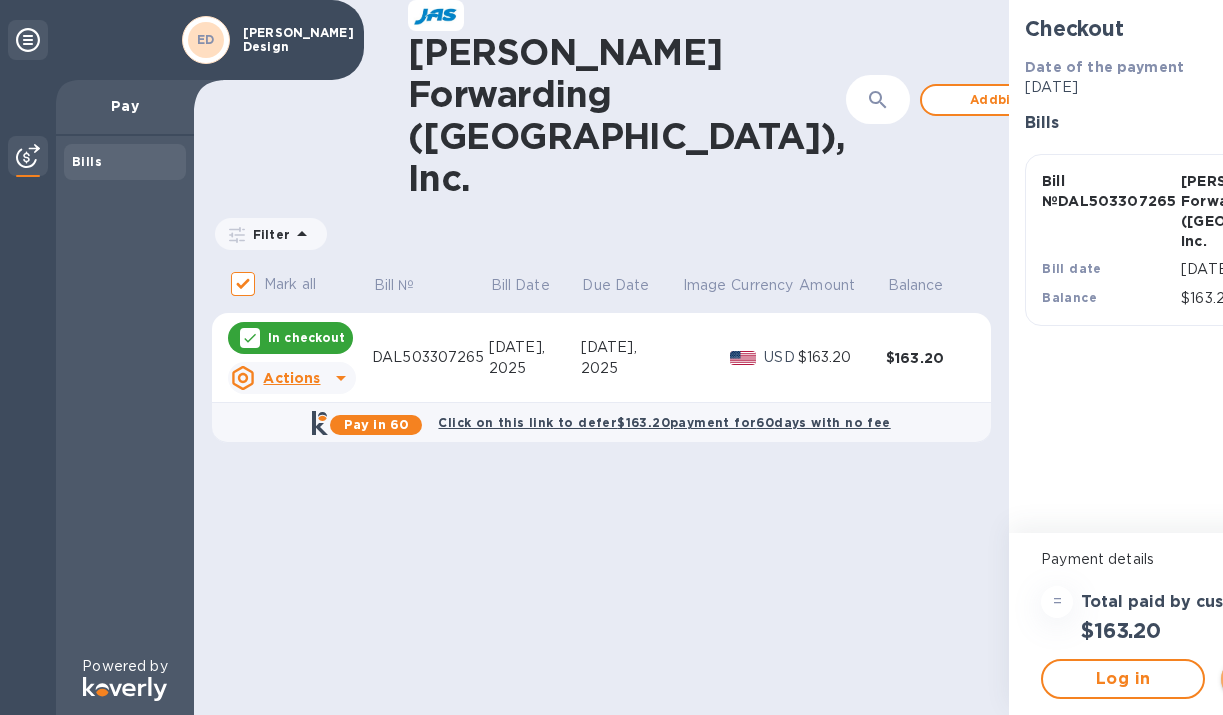 click on "Pay now" at bounding box center (1303, 679) 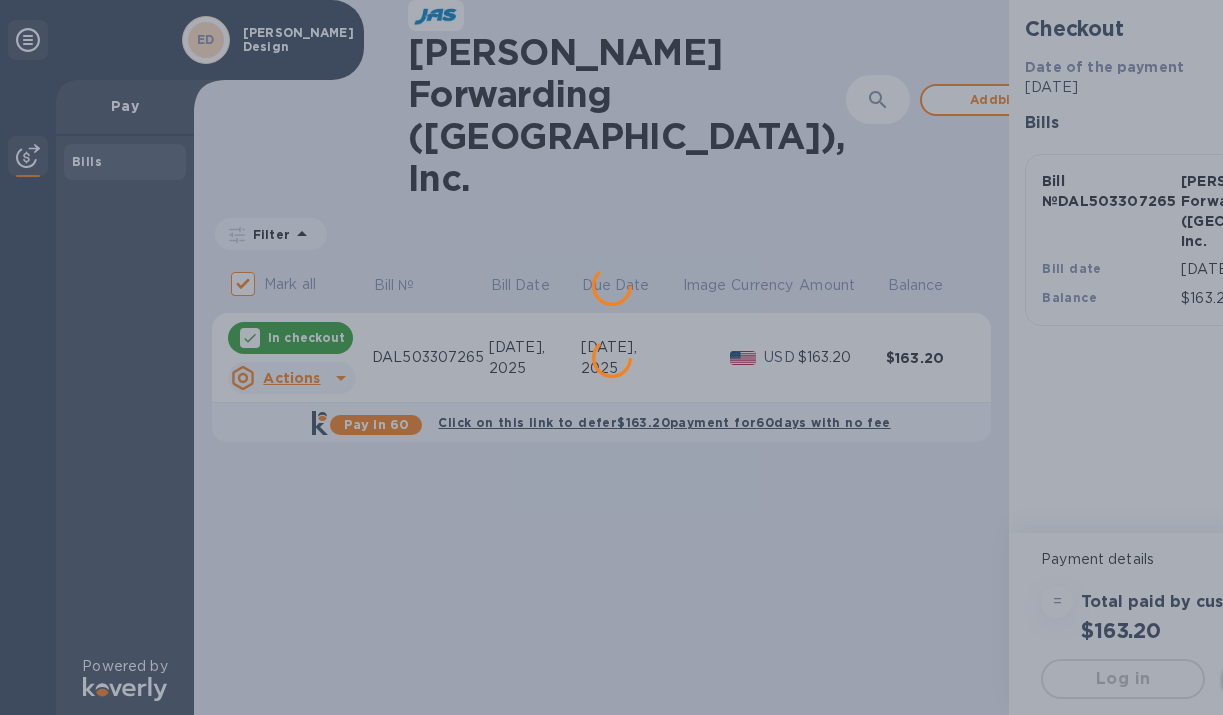scroll, scrollTop: 0, scrollLeft: 0, axis: both 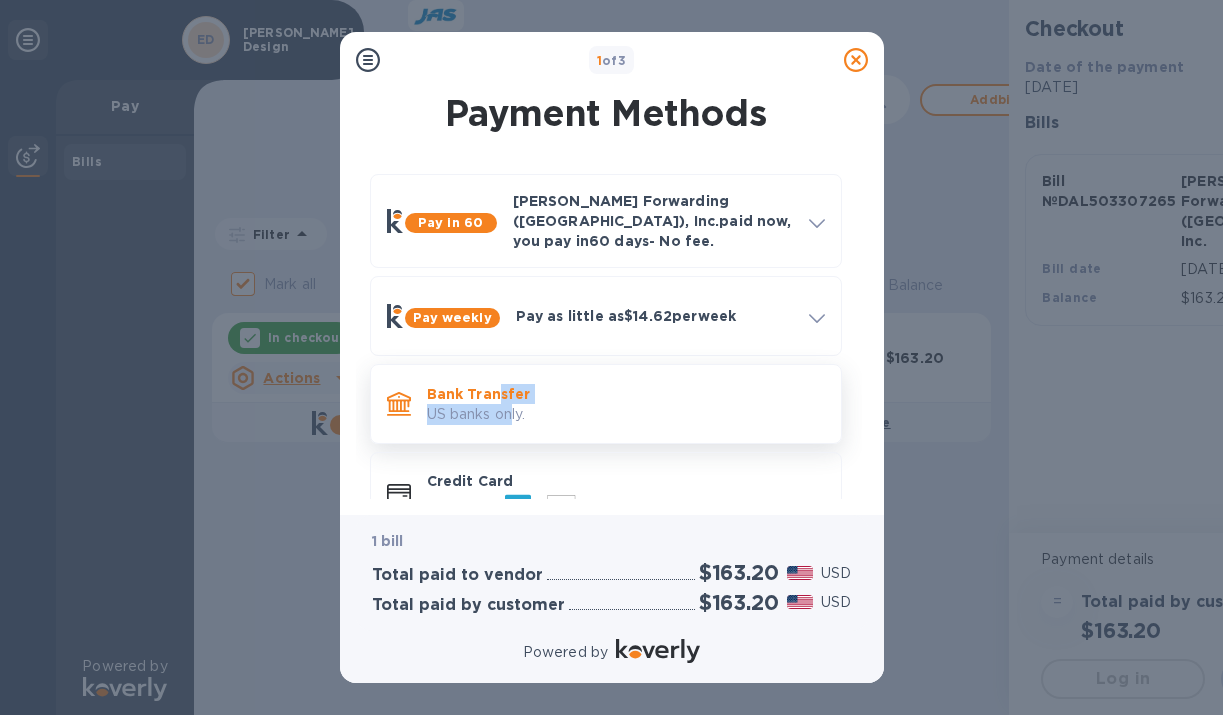 drag, startPoint x: 512, startPoint y: 395, endPoint x: 501, endPoint y: 379, distance: 19.416489 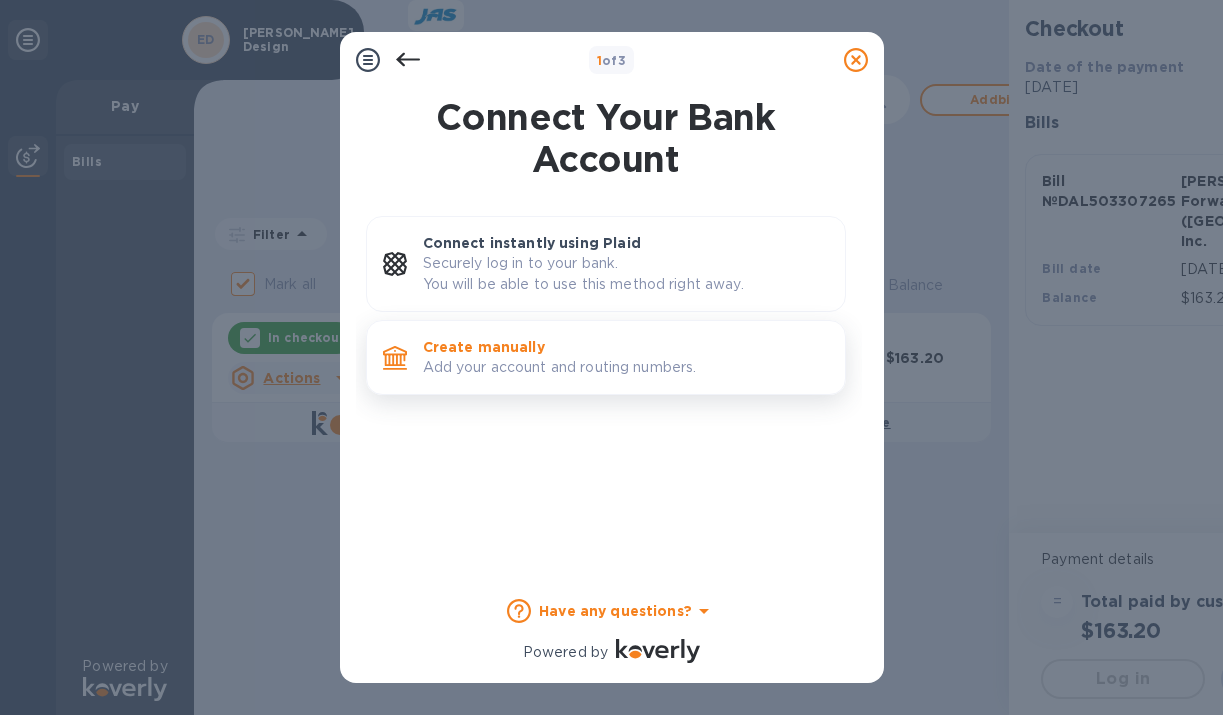 click on "Create manually Add your account and routing numbers." at bounding box center (626, 357) 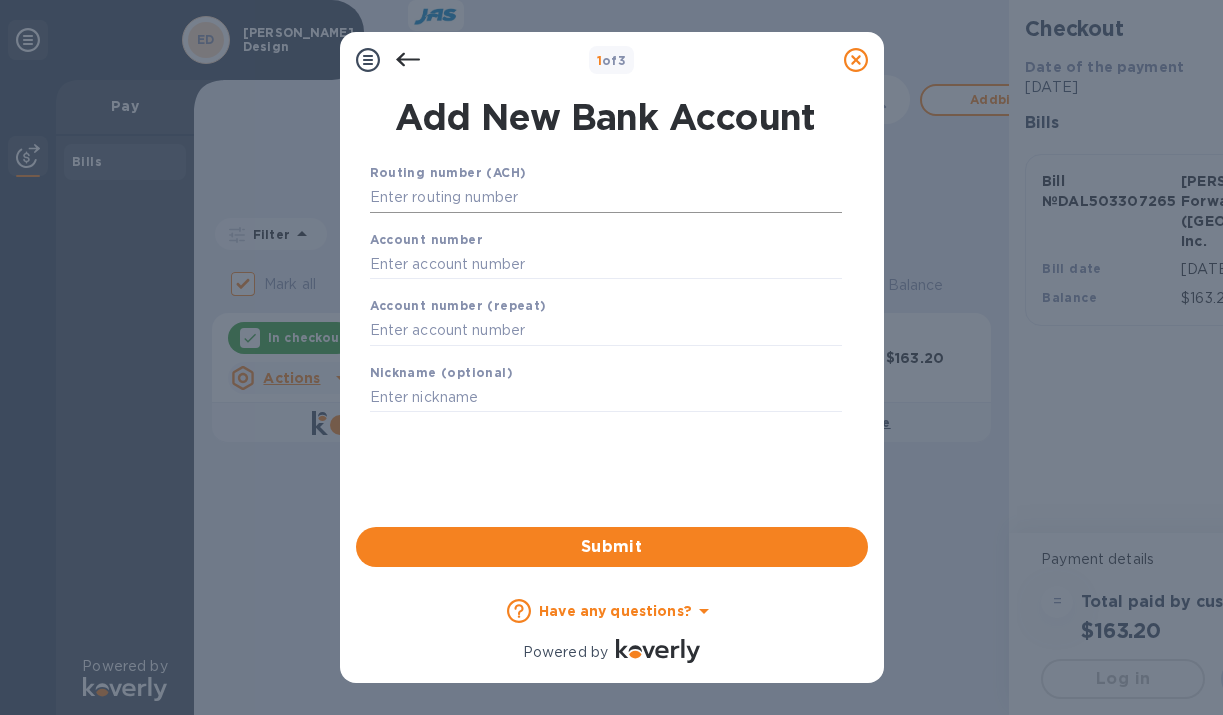 click at bounding box center (606, 198) 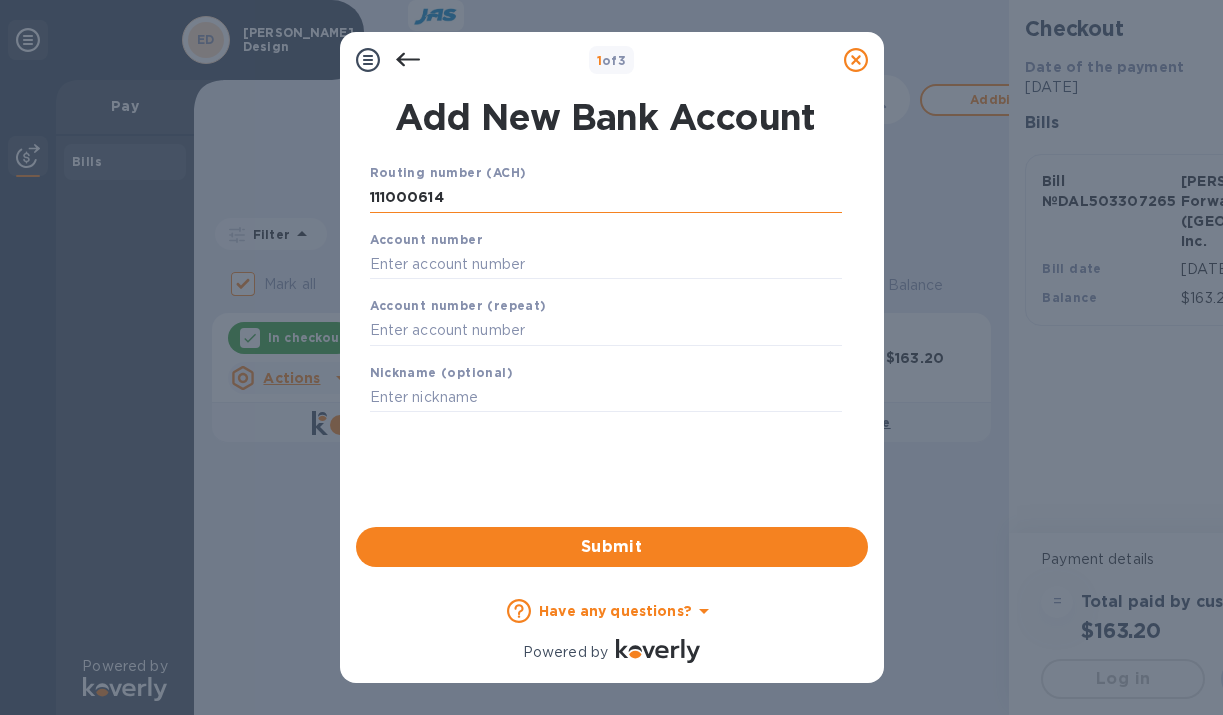type on "111000614" 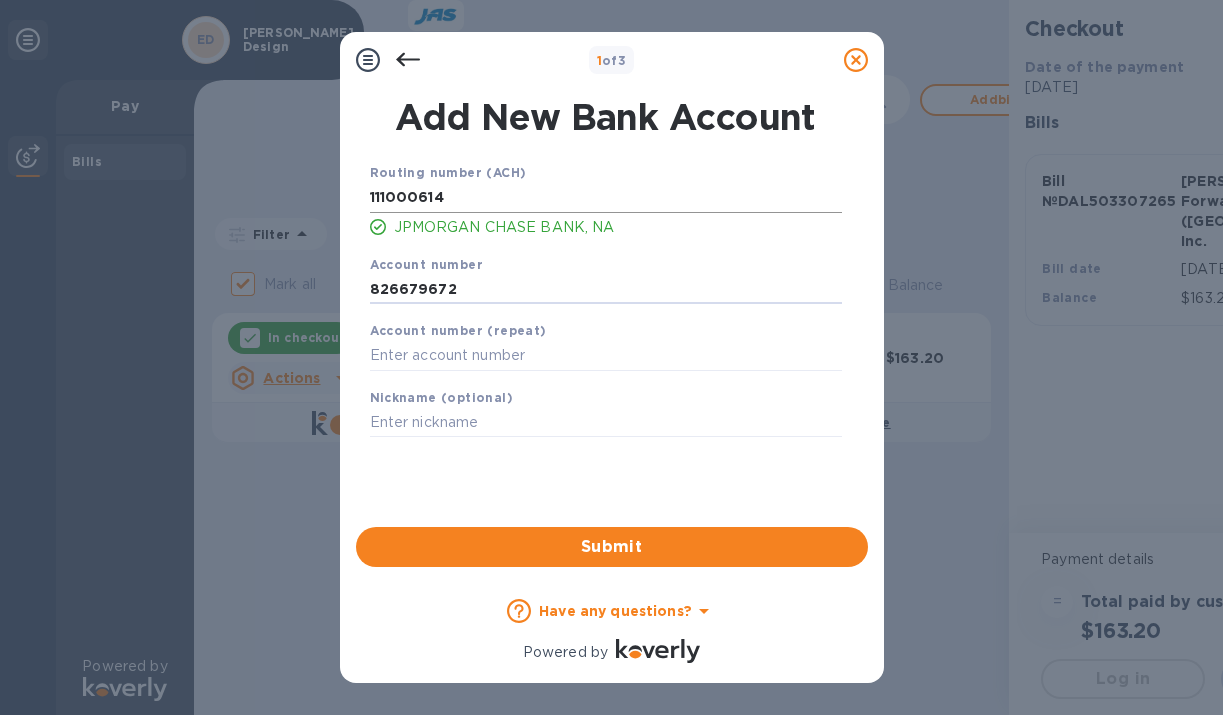 type on "826679672" 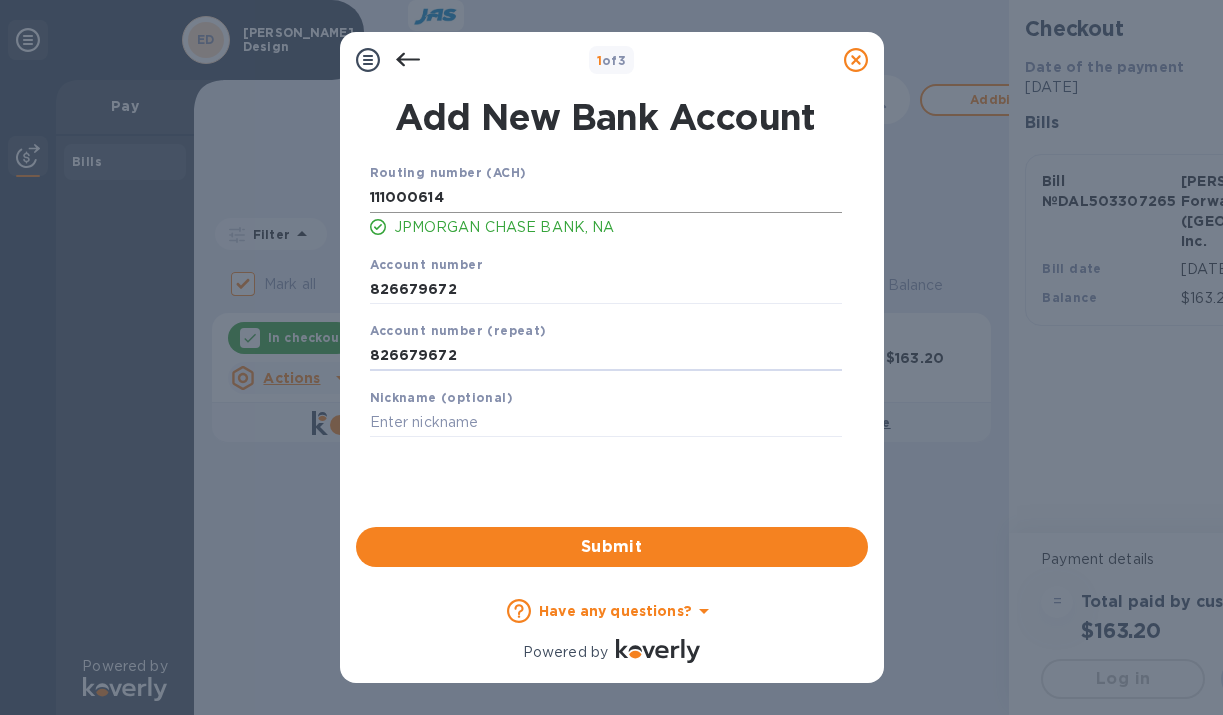 type on "826679672" 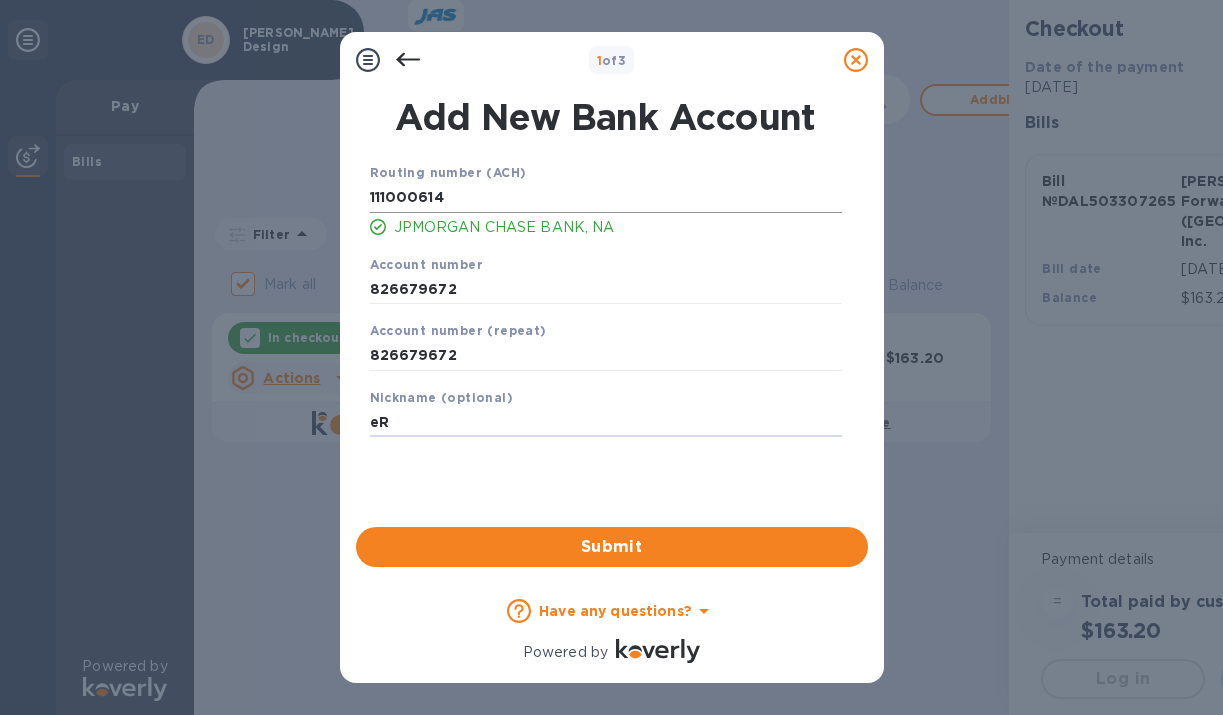 type on "e" 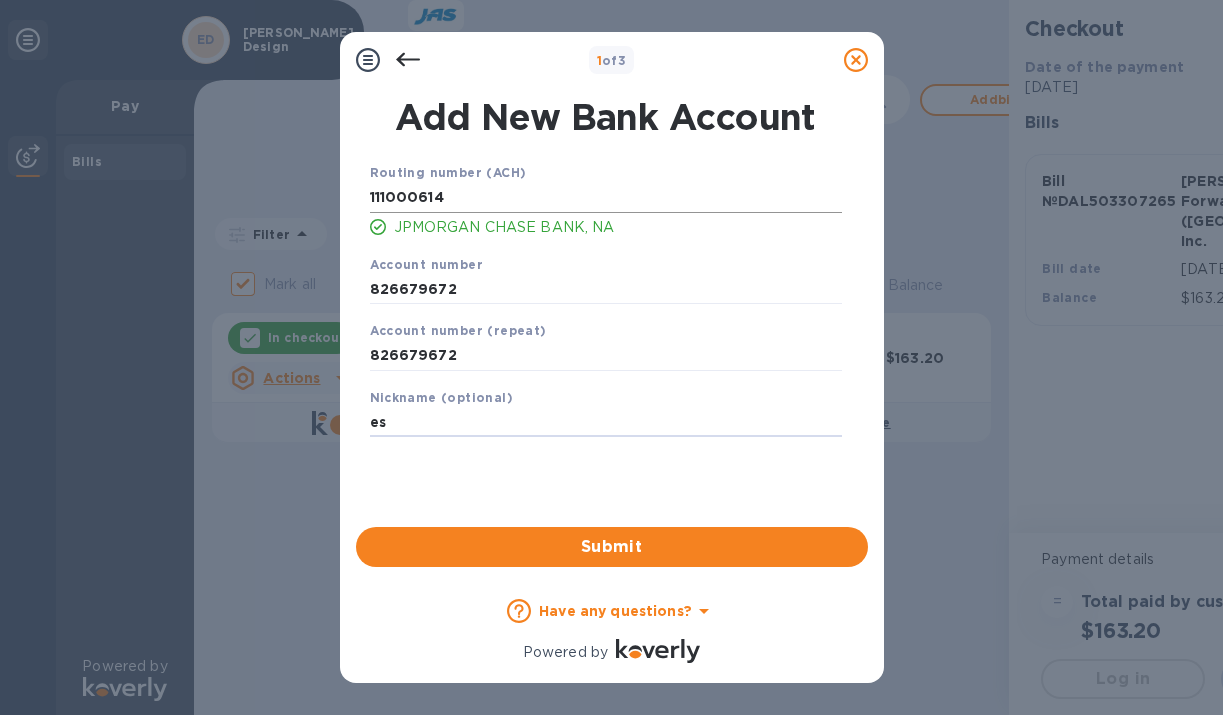 type on "e" 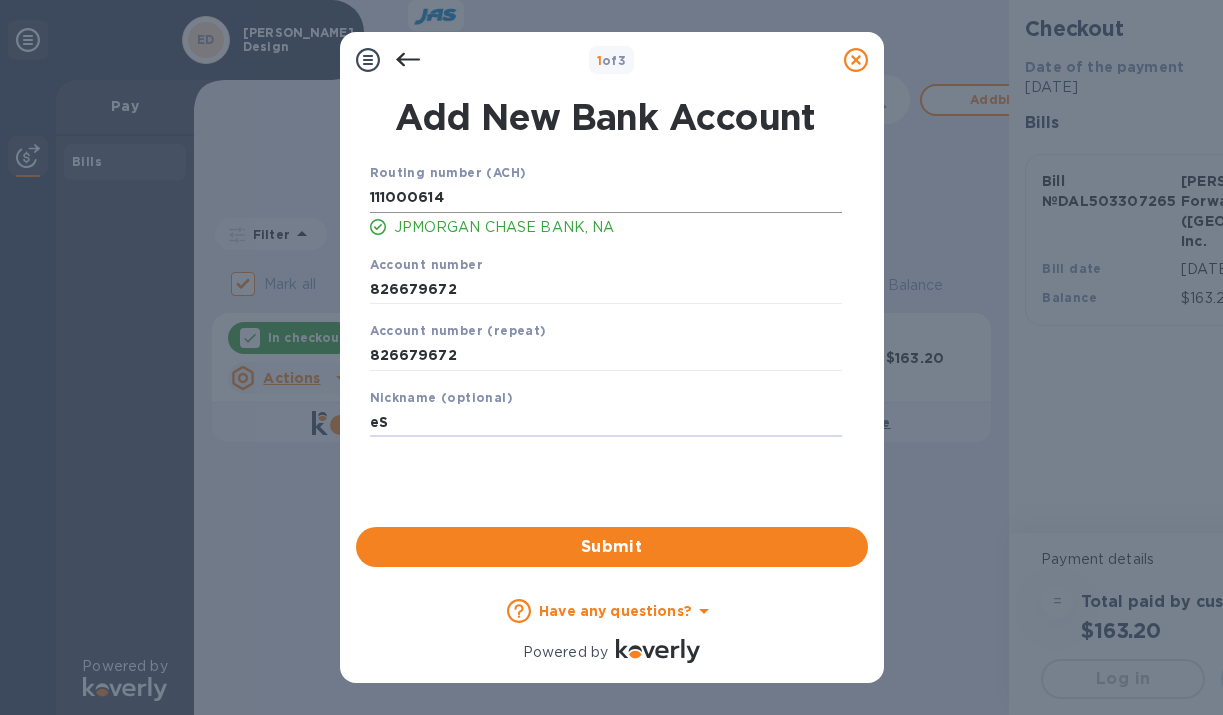 type on "e" 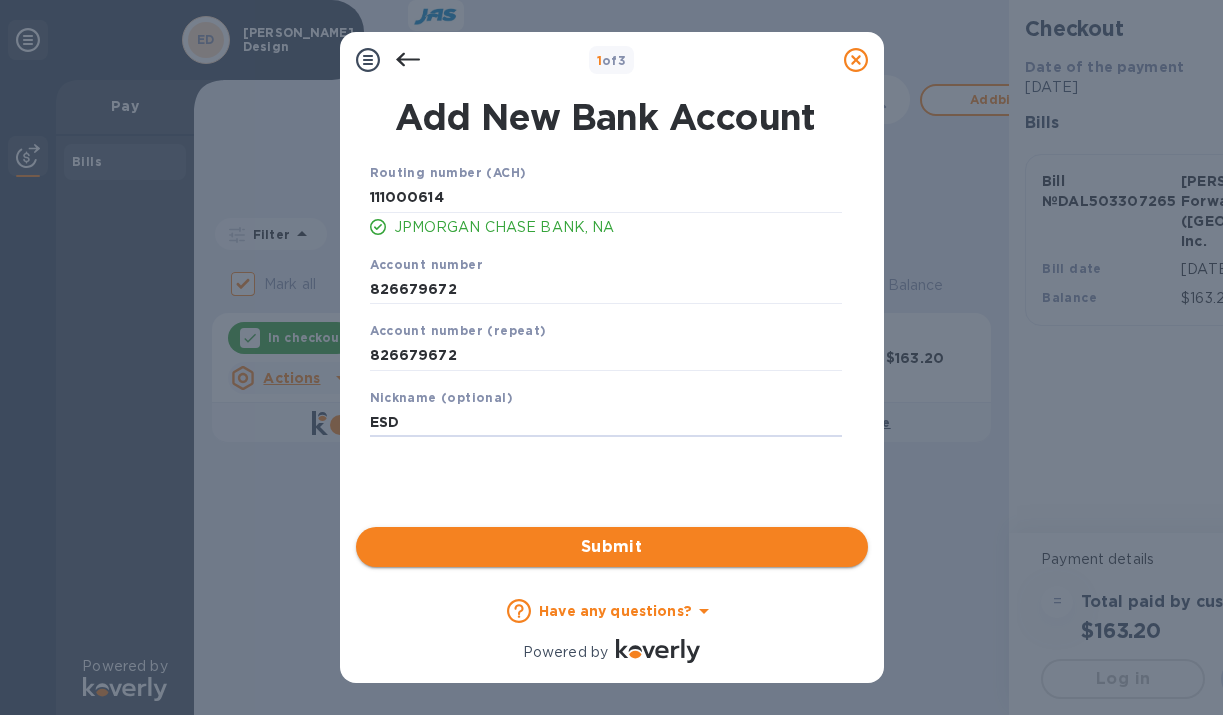 type on "ESD" 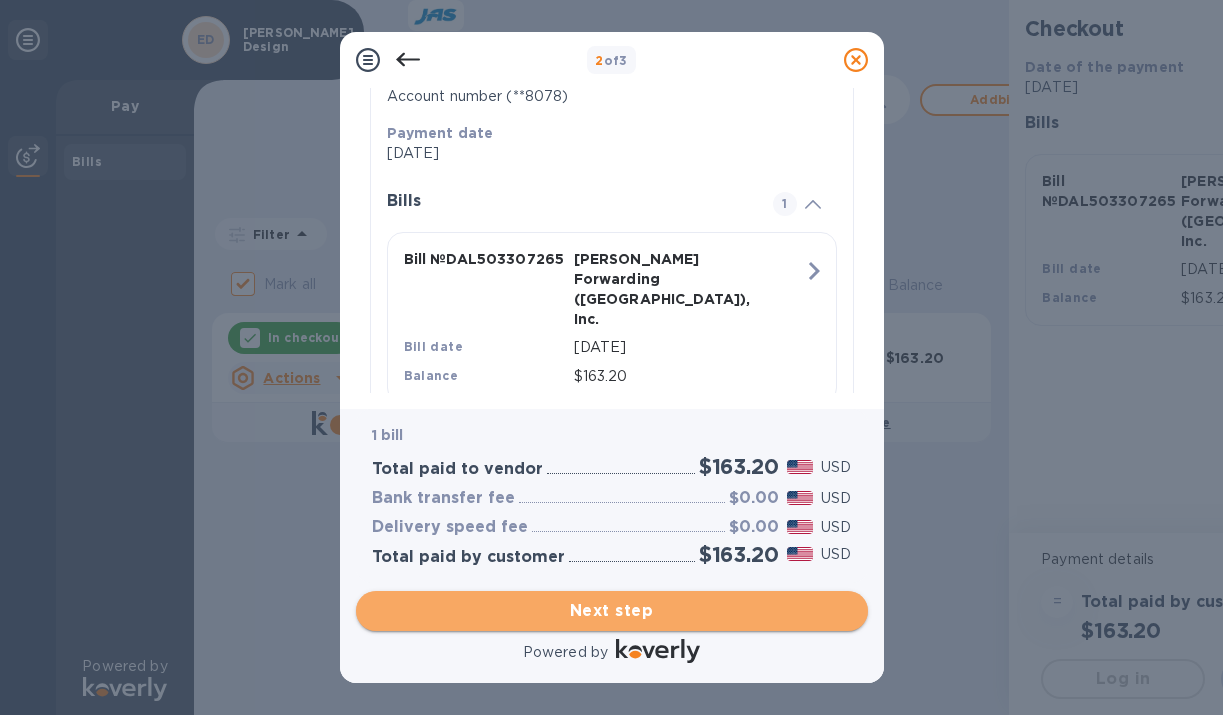 click on "Next step" at bounding box center [612, 611] 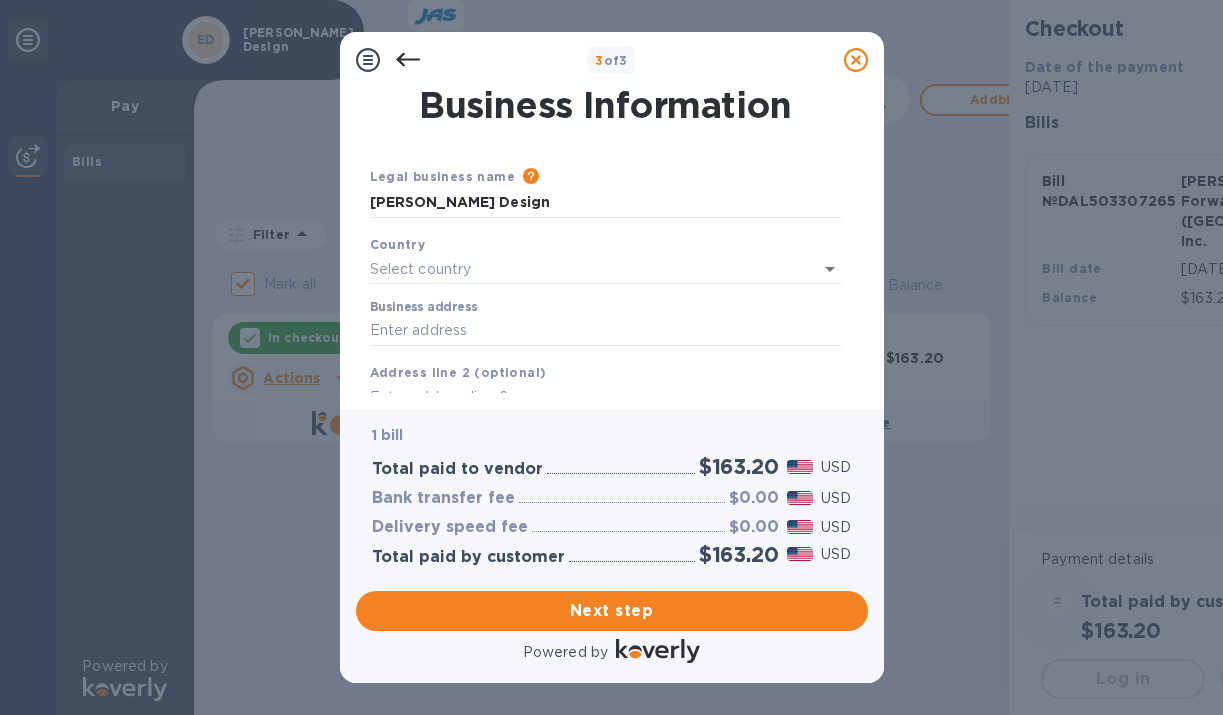 type on "[GEOGRAPHIC_DATA]" 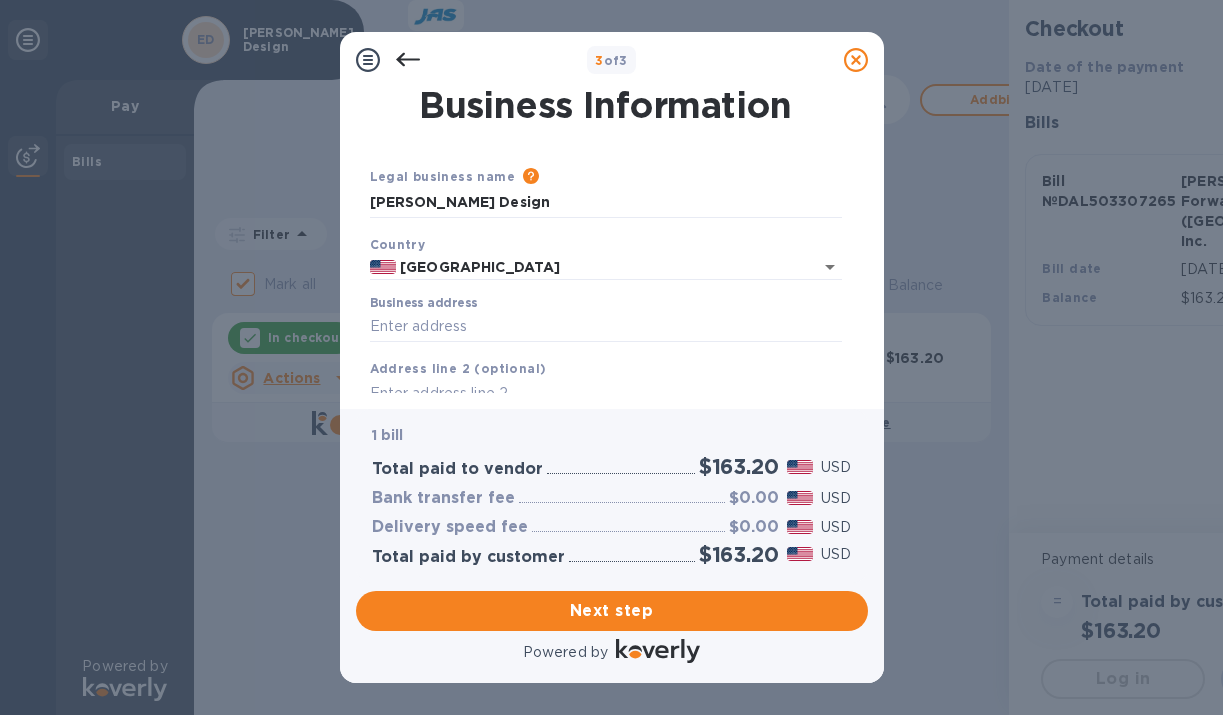 scroll, scrollTop: 0, scrollLeft: 0, axis: both 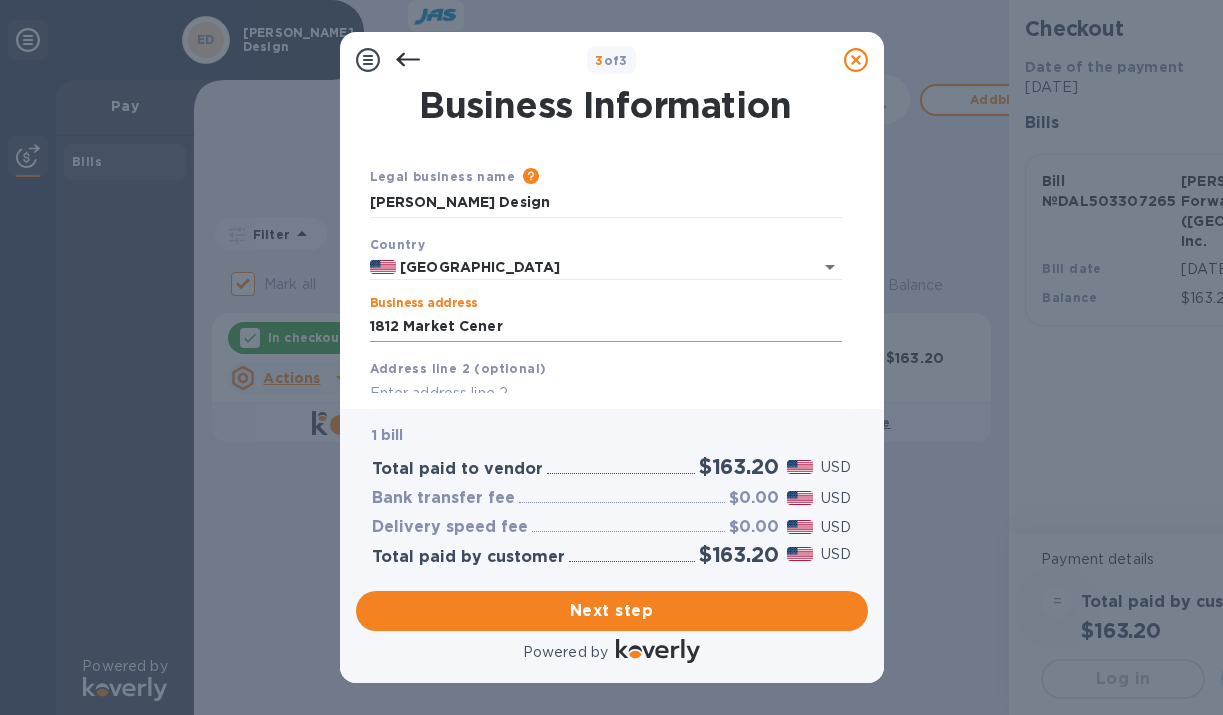type on "1812 [GEOGRAPHIC_DATA]" 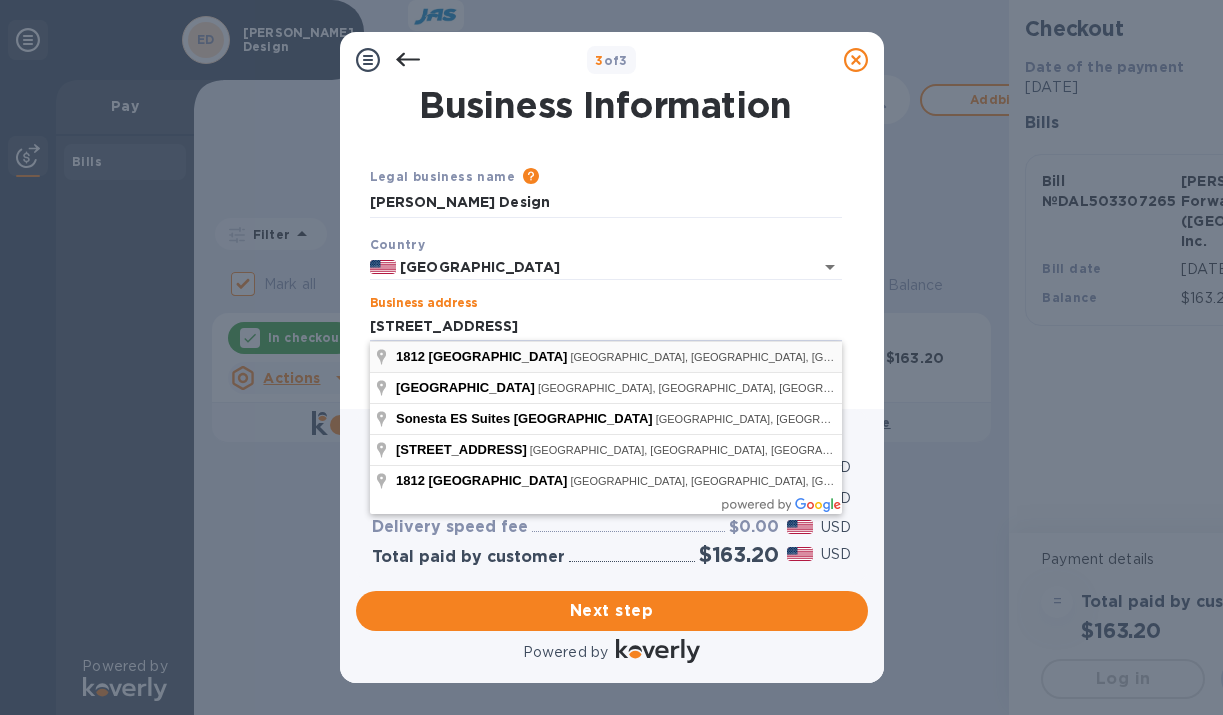 type on "1812 [GEOGRAPHIC_DATA]" 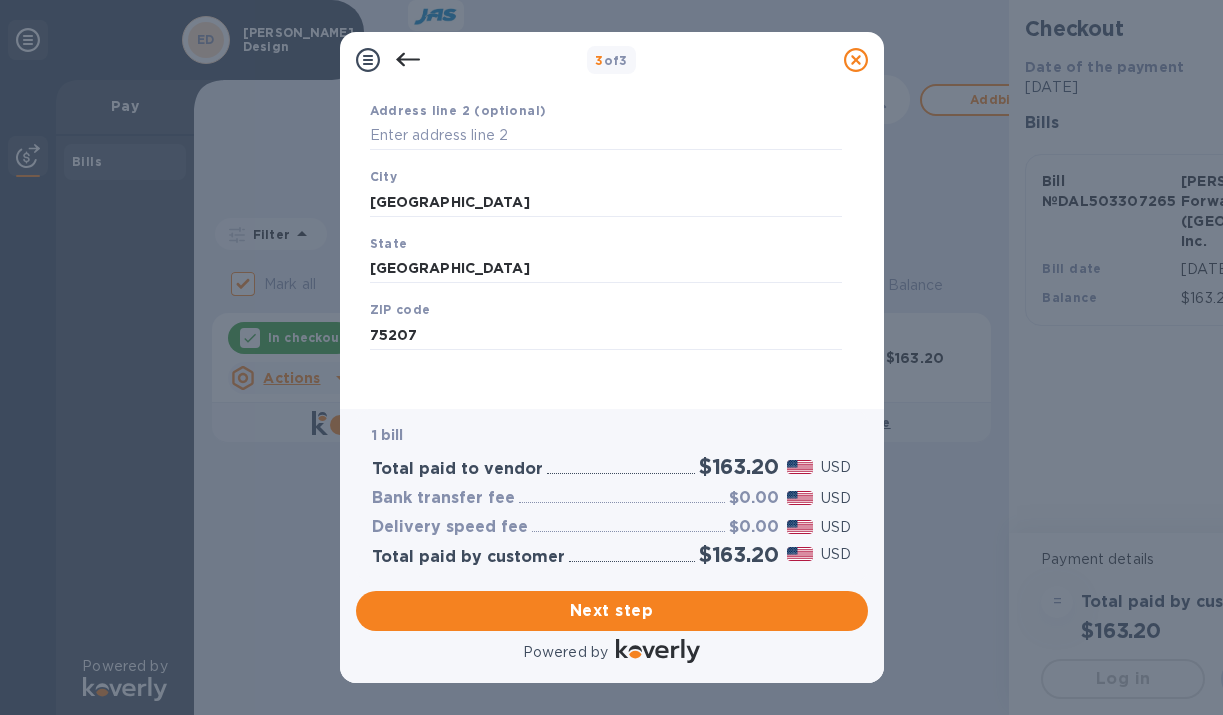 scroll, scrollTop: 257, scrollLeft: 0, axis: vertical 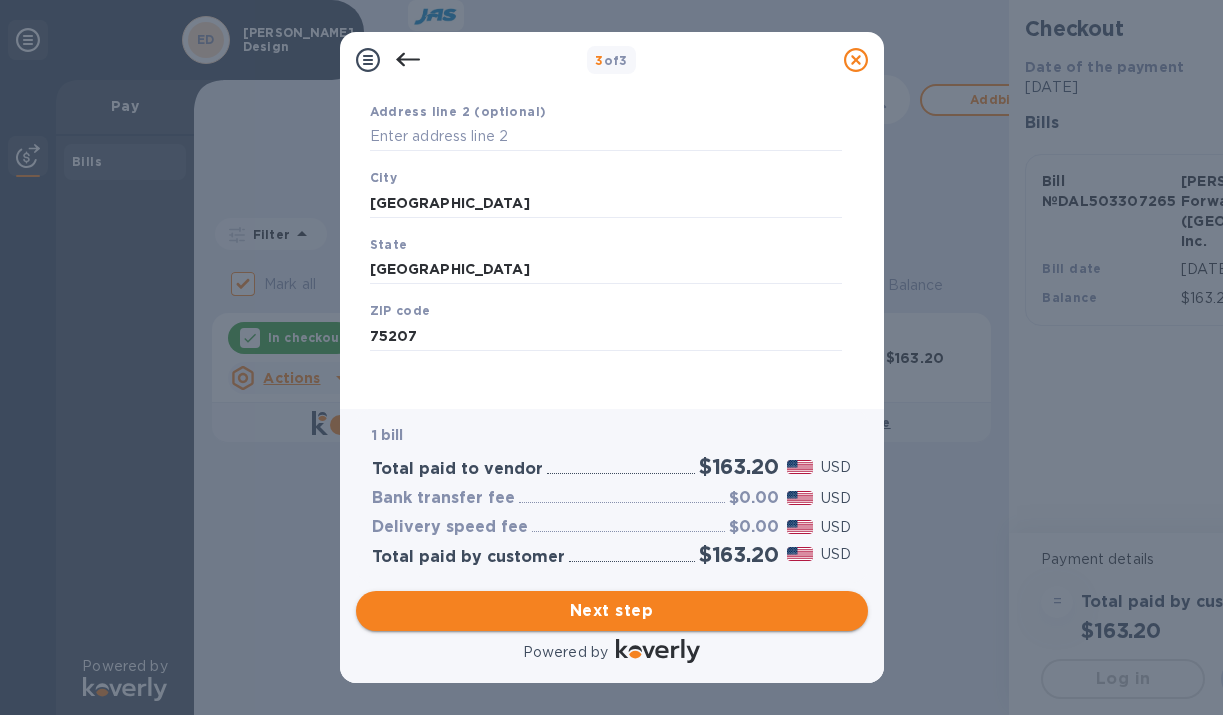 click on "Next step" at bounding box center (612, 611) 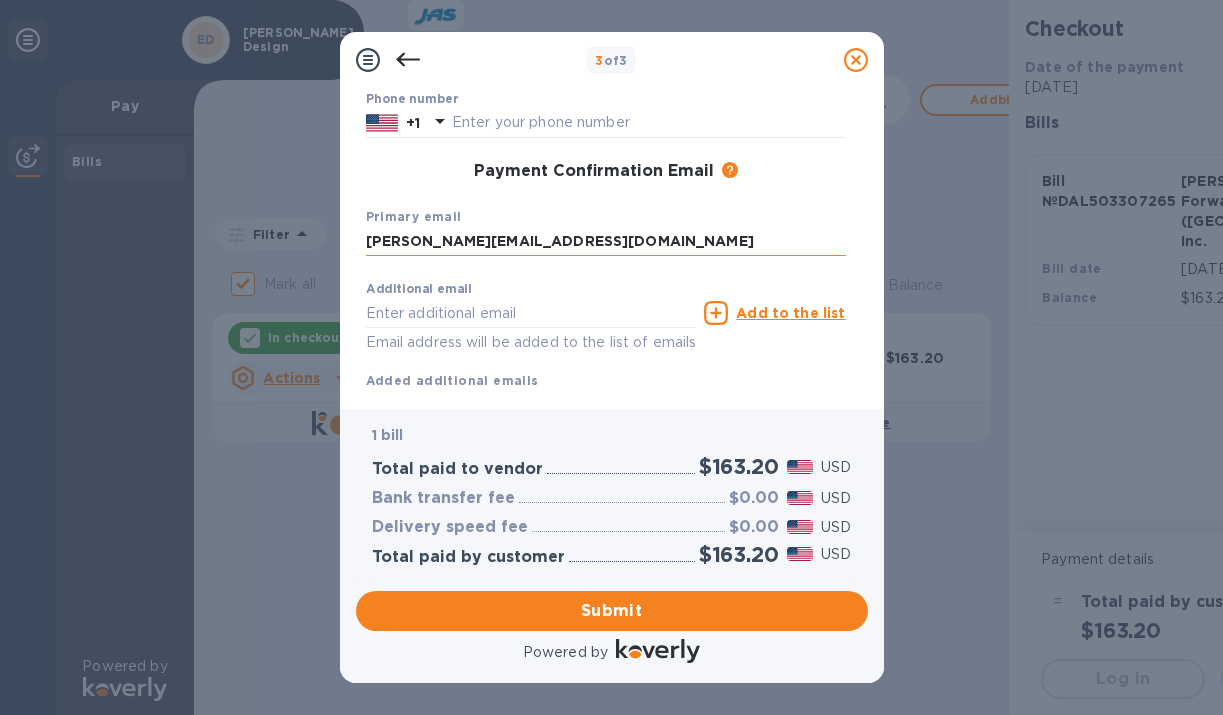 type on "[PERSON_NAME][EMAIL_ADDRESS][DOMAIN_NAME]" 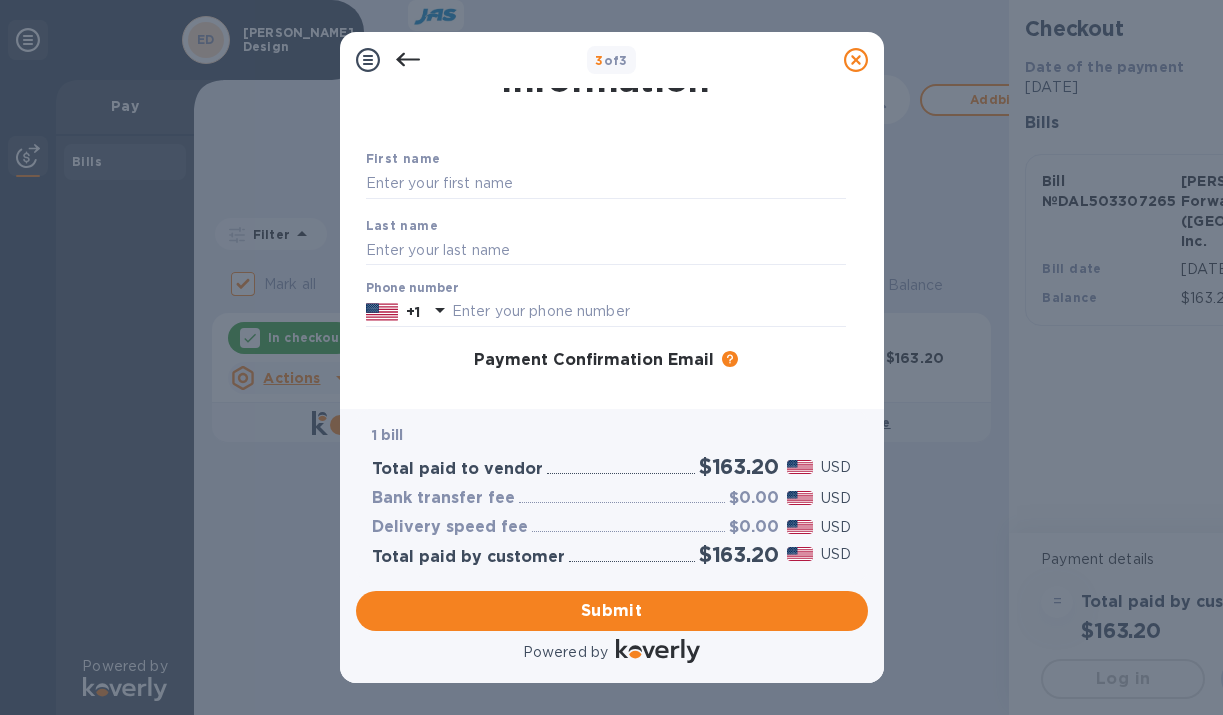 scroll, scrollTop: 37, scrollLeft: 0, axis: vertical 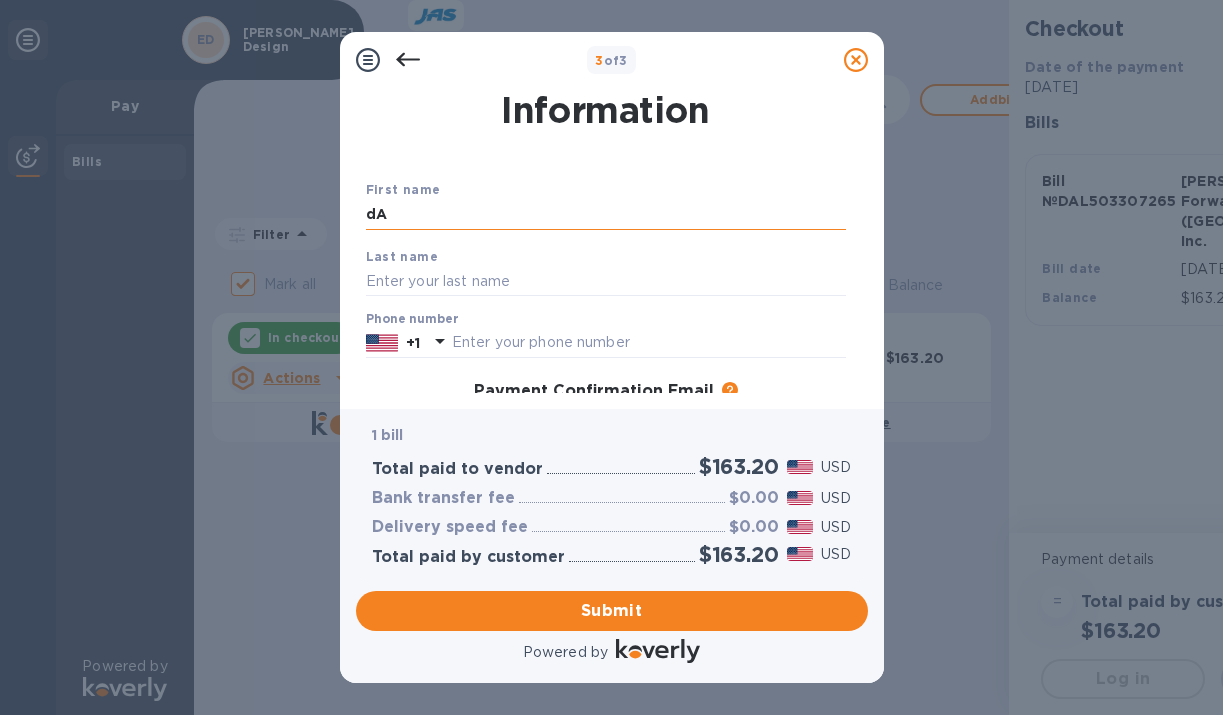type on "d" 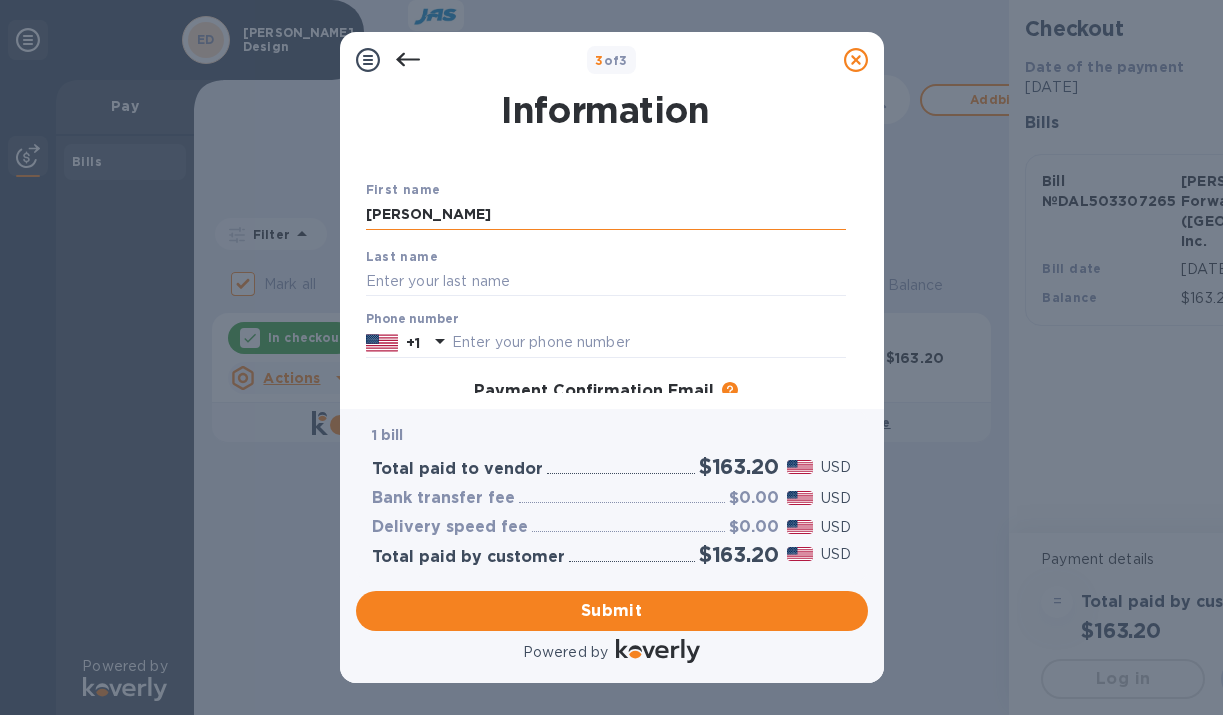 type on "[PERSON_NAME]" 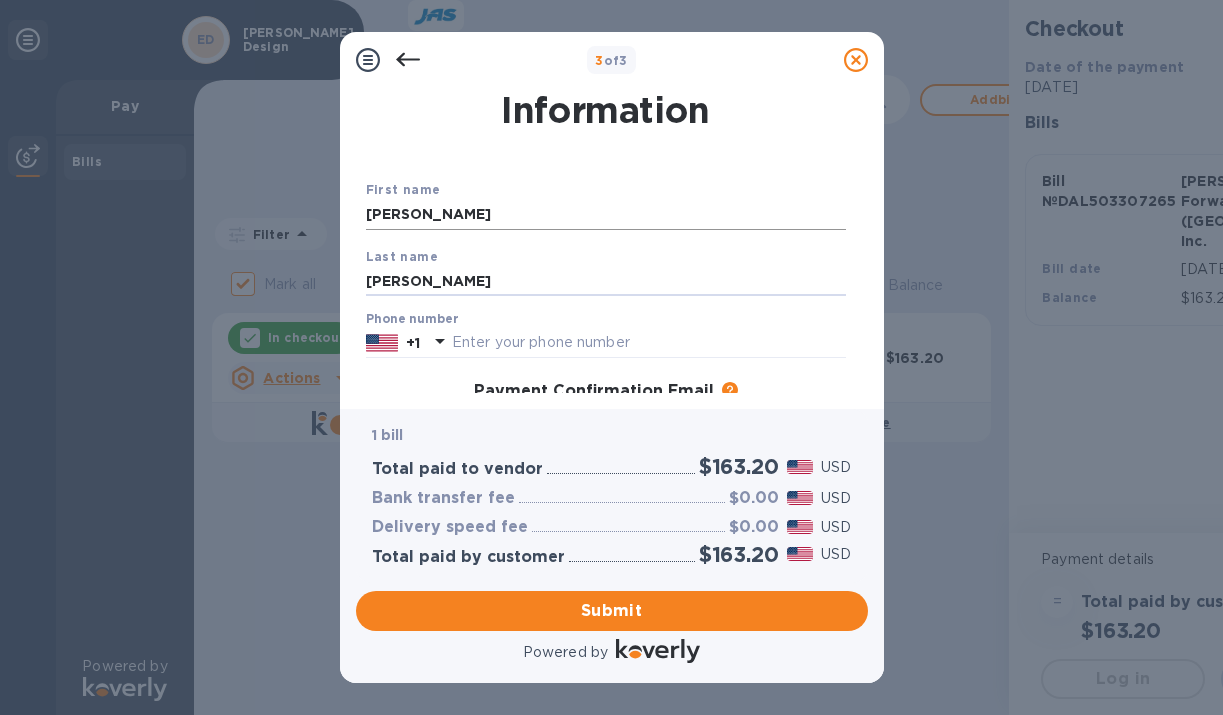 type on "[PERSON_NAME]" 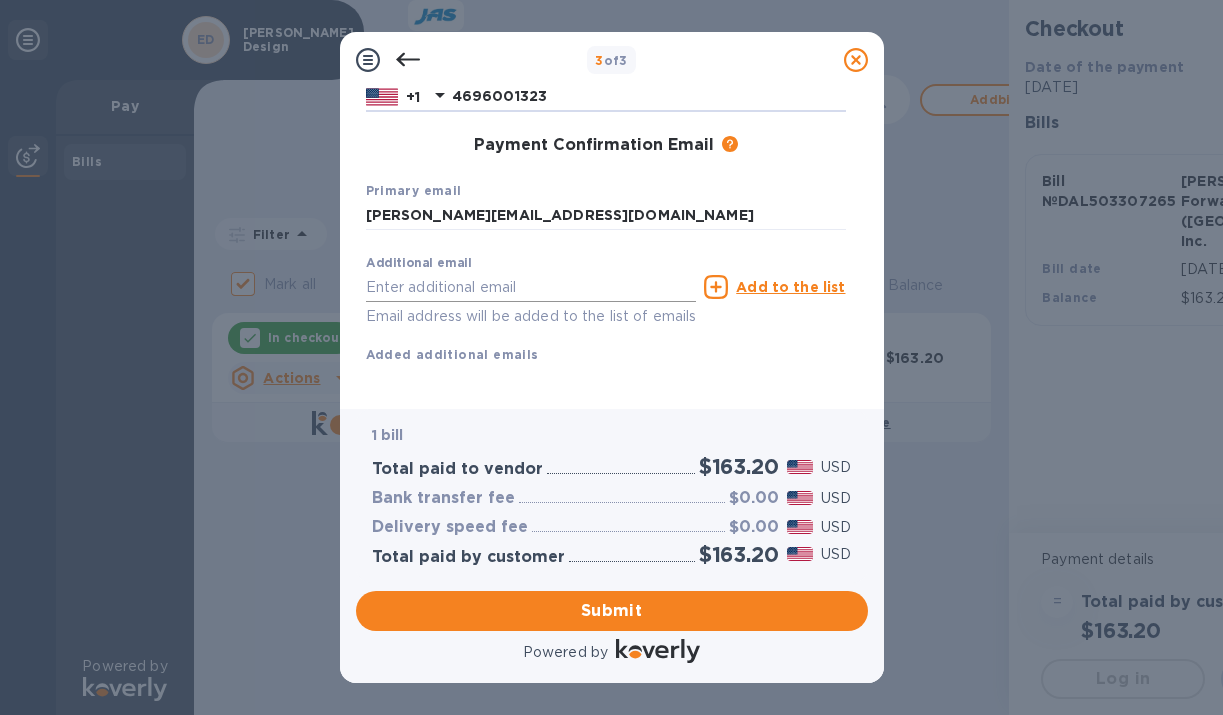 scroll, scrollTop: 282, scrollLeft: 0, axis: vertical 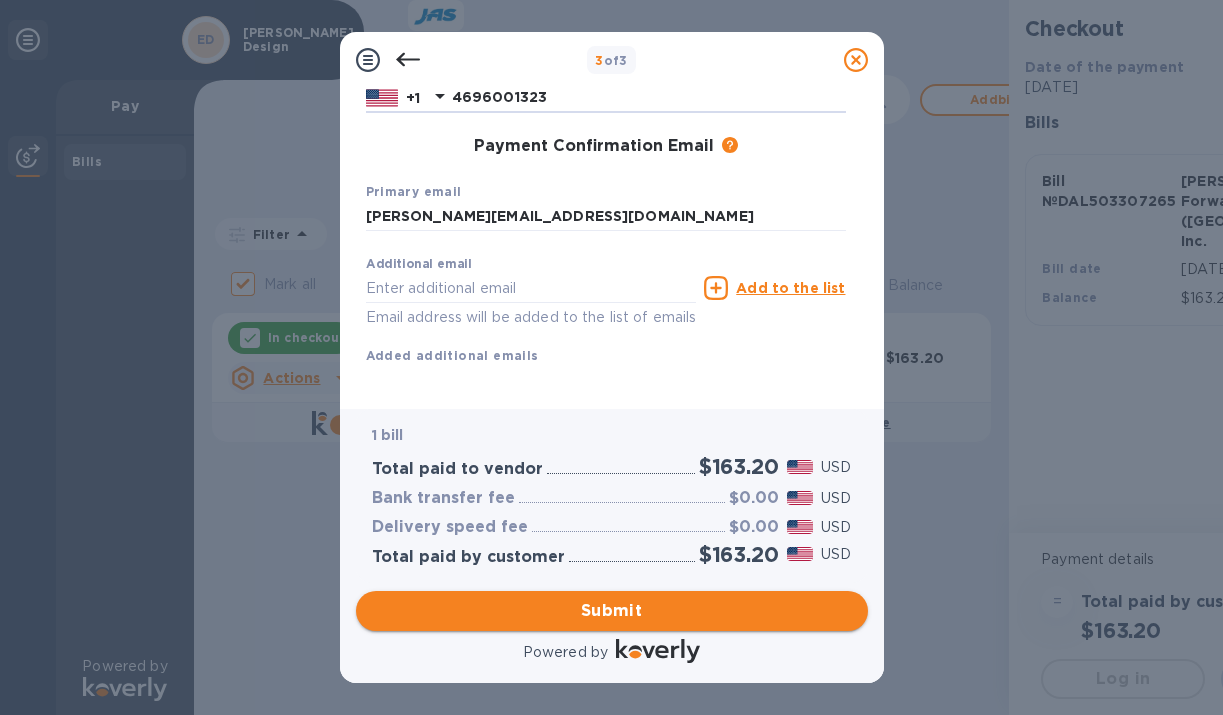 type on "4696001323" 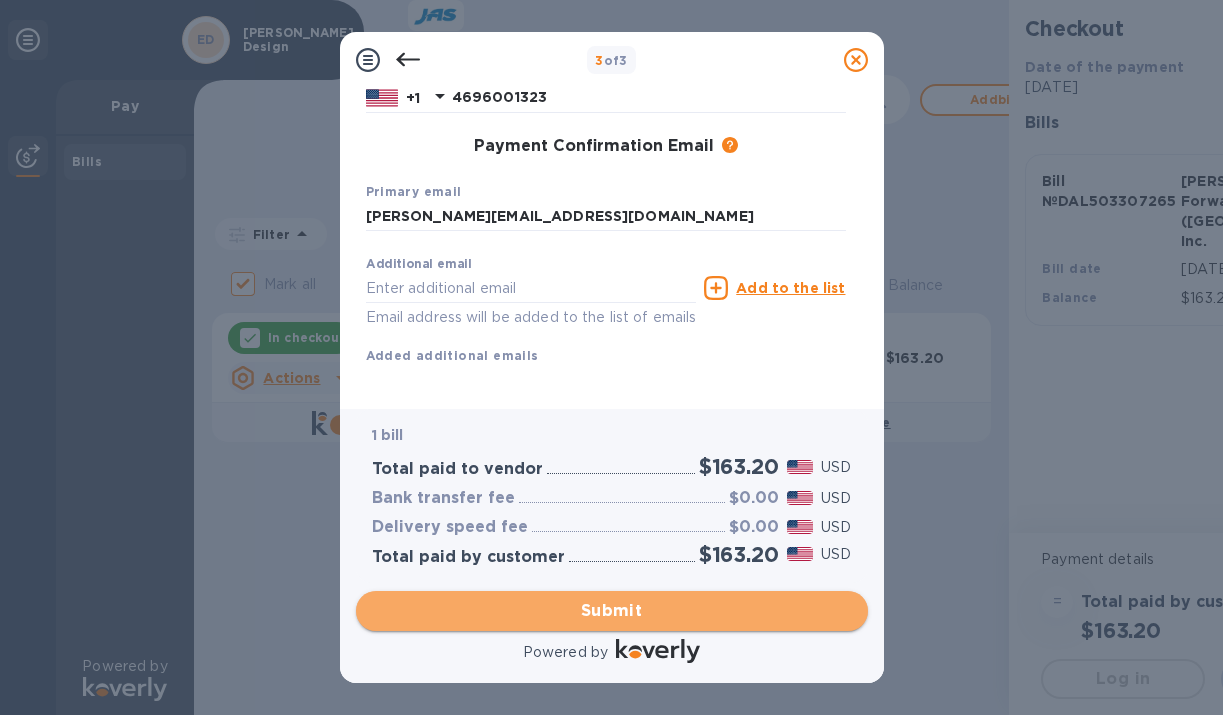 click on "Submit" at bounding box center (612, 611) 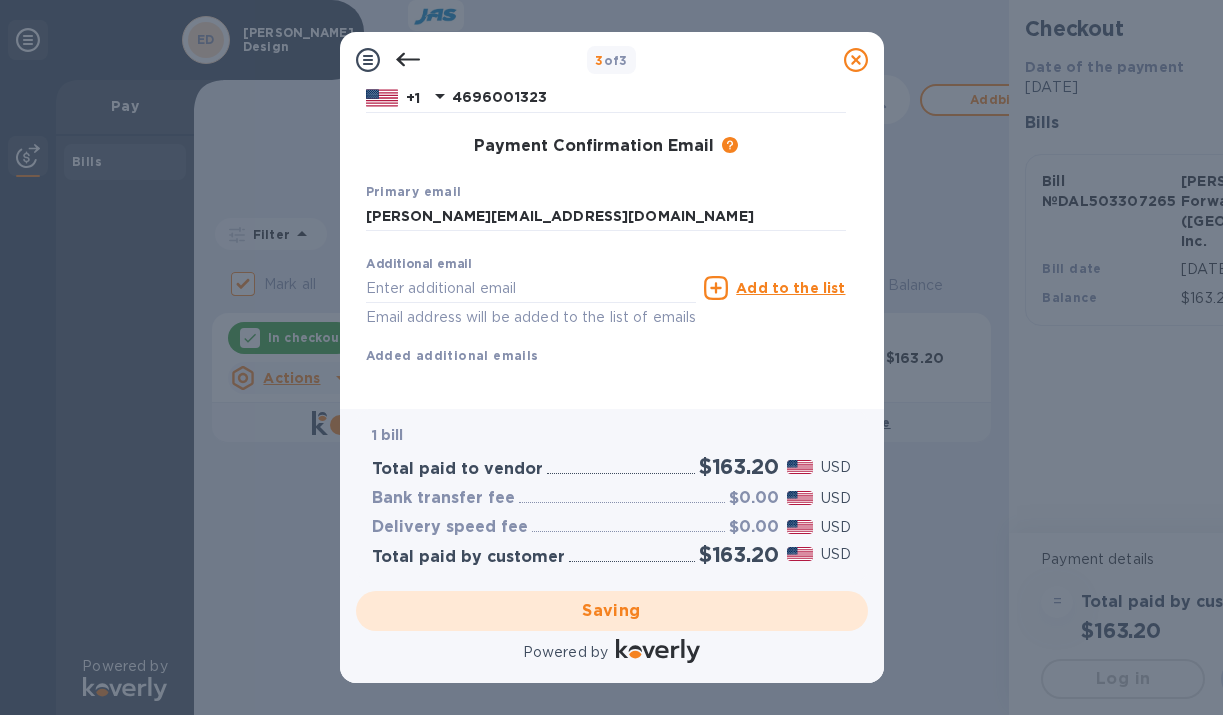 checkbox on "false" 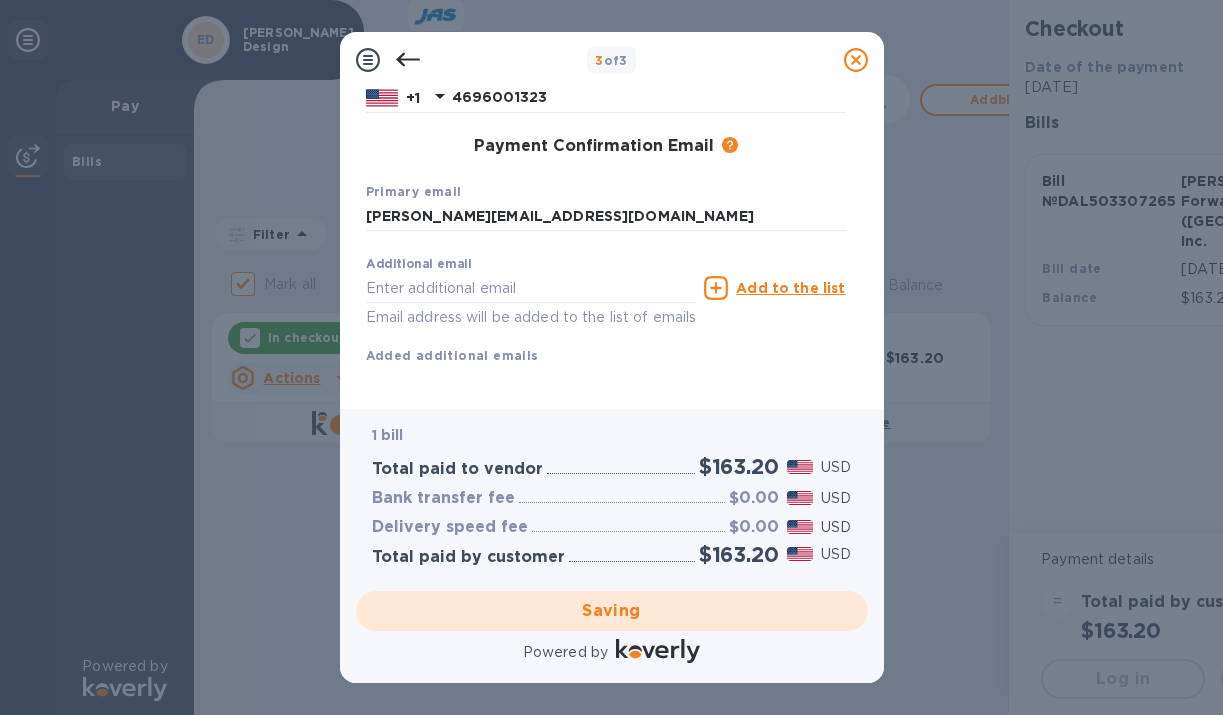 scroll, scrollTop: 203, scrollLeft: 0, axis: vertical 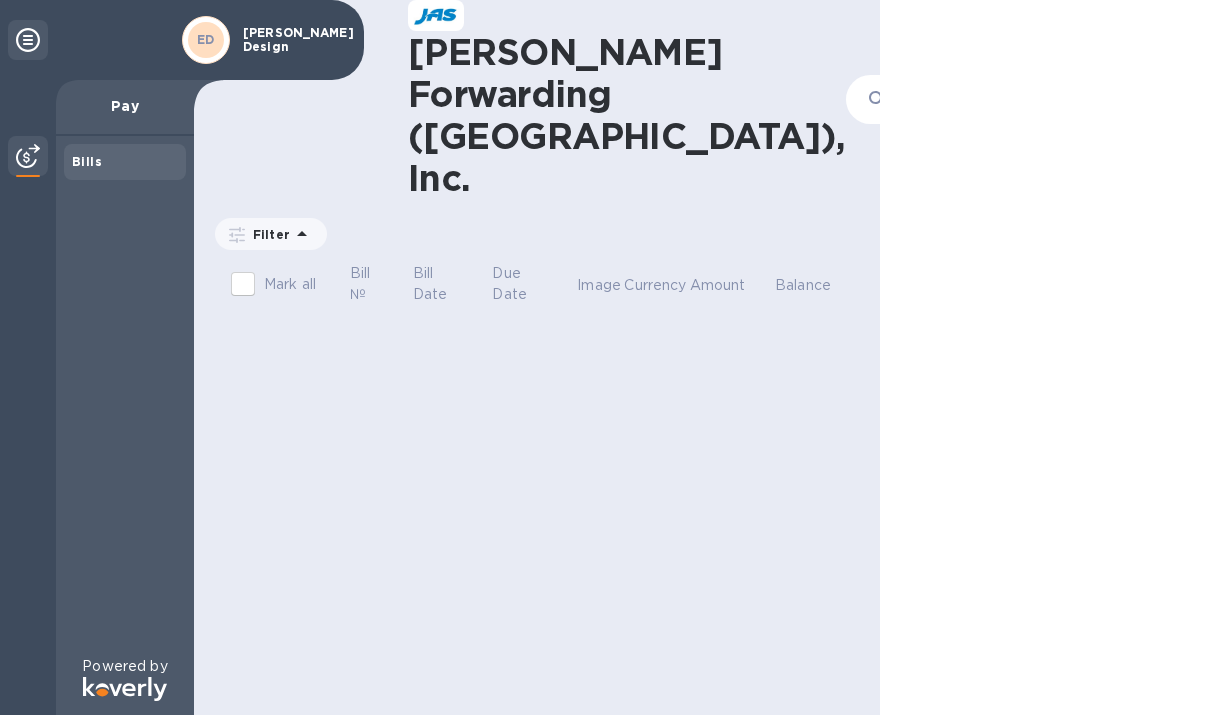 click on "[PERSON_NAME] Design" at bounding box center (293, 40) 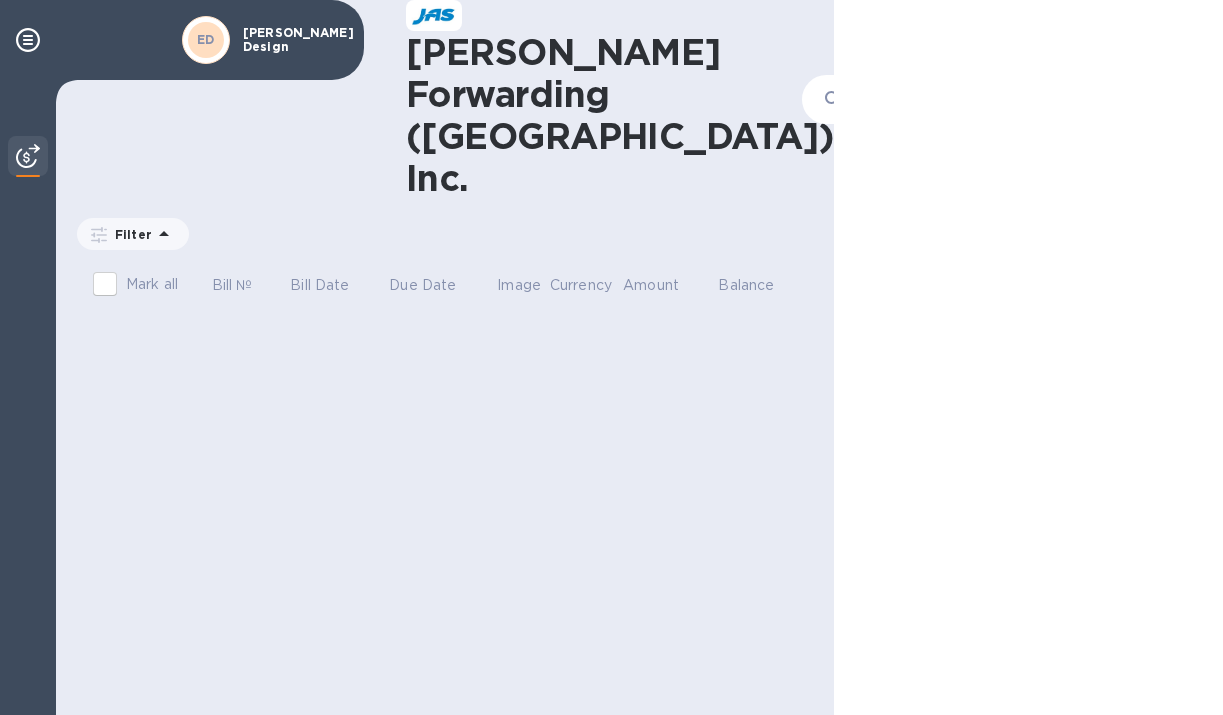 click on "[PERSON_NAME] Design" at bounding box center (293, 40) 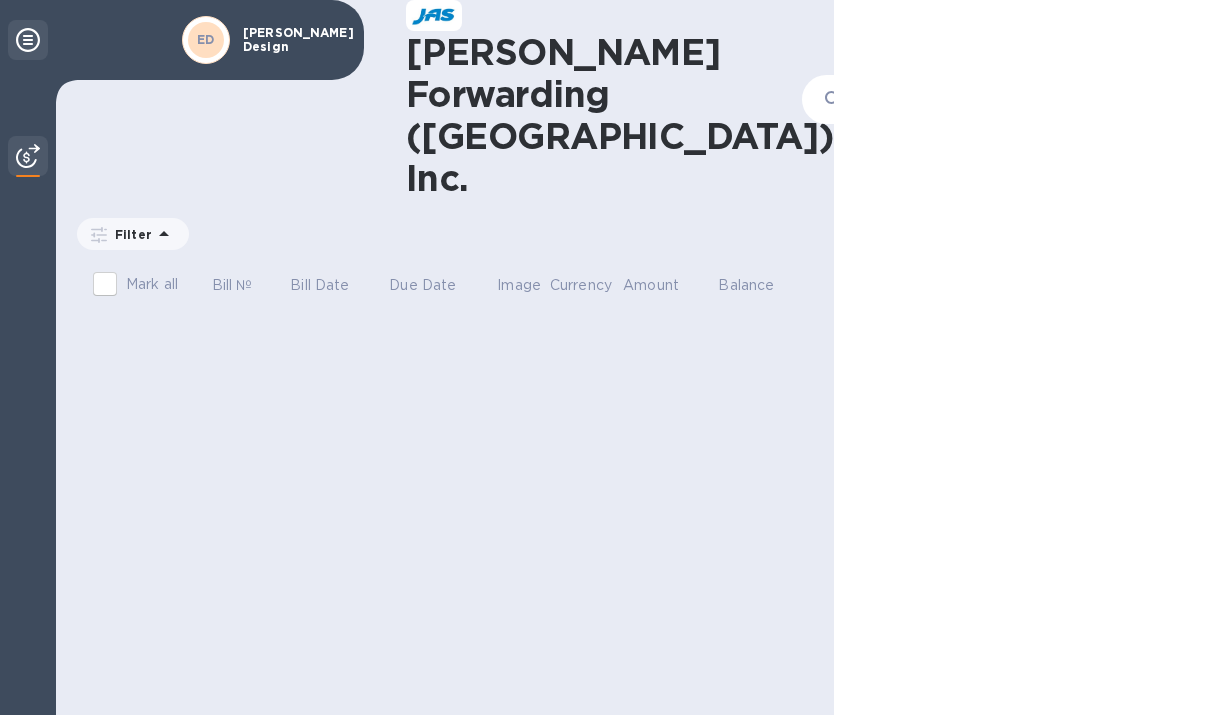 click 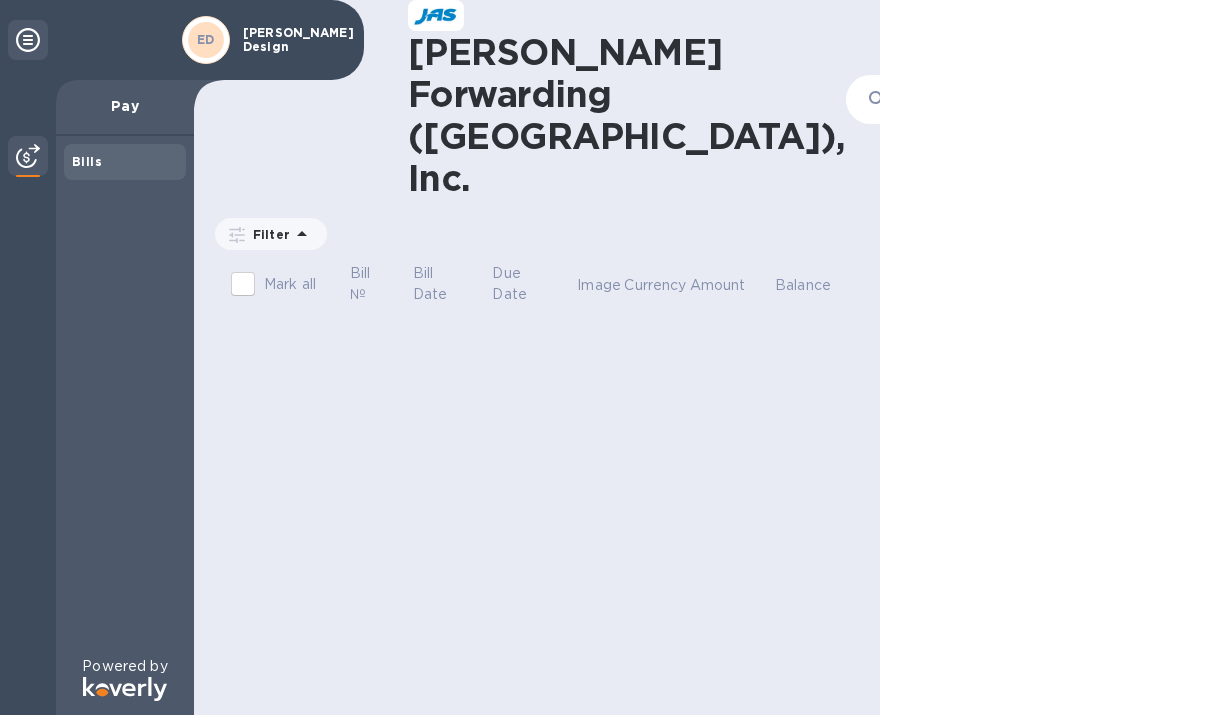 click on "Bills" at bounding box center [125, 162] 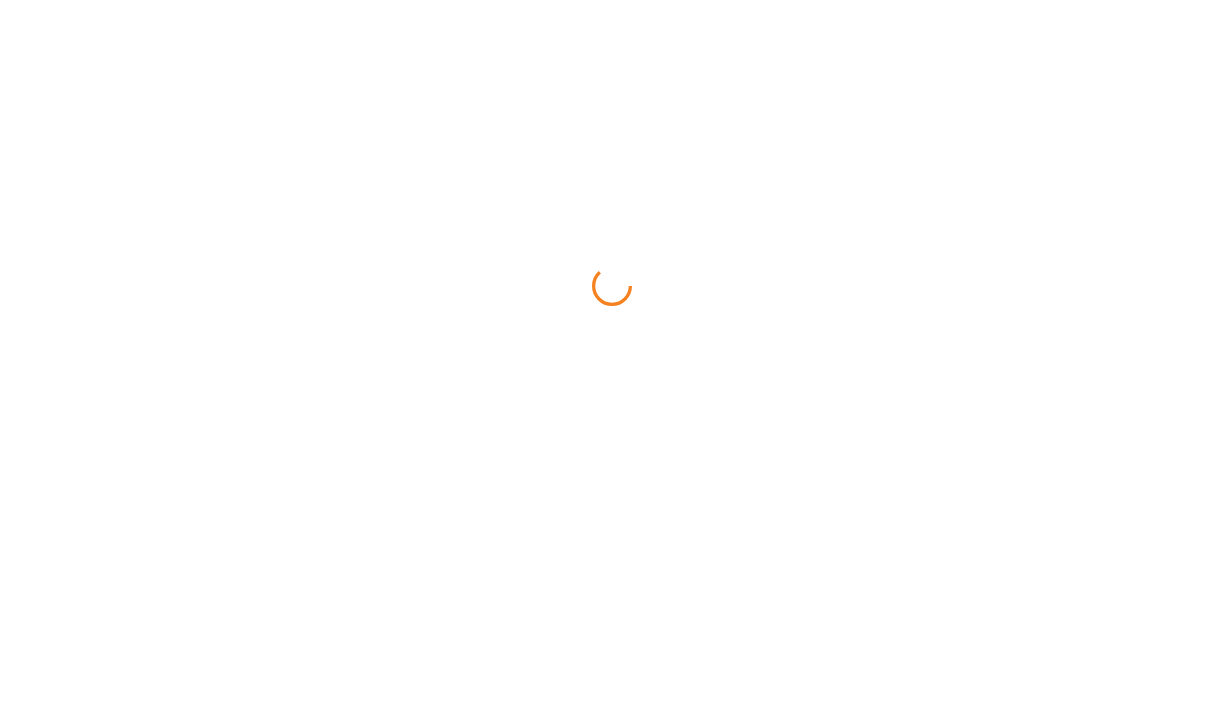 scroll, scrollTop: 0, scrollLeft: 0, axis: both 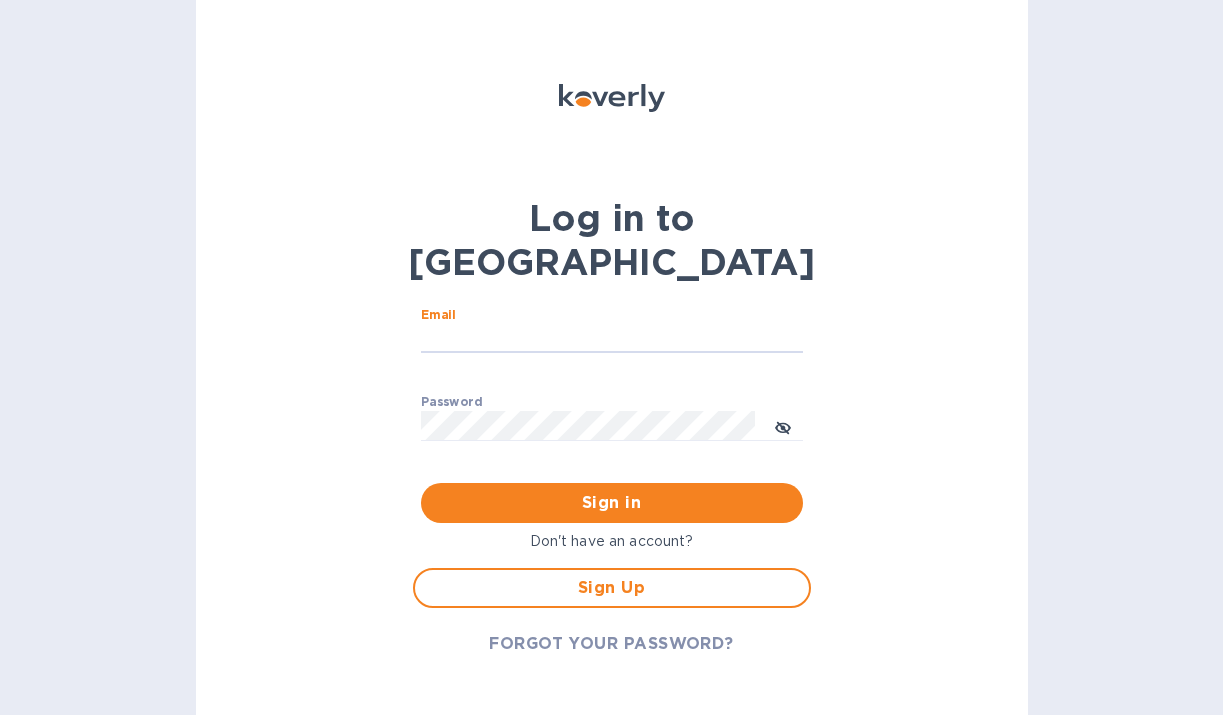 type on "dani@erinsanderdesign.com" 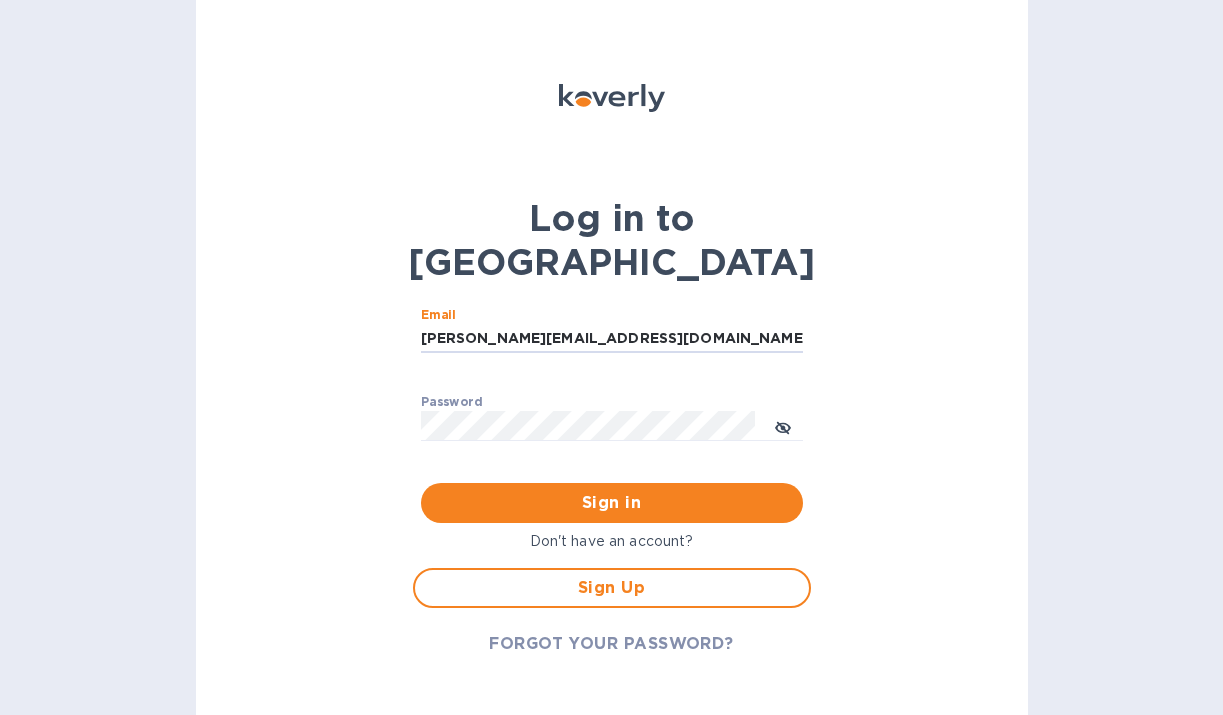 click on "Sign in" at bounding box center [612, 503] 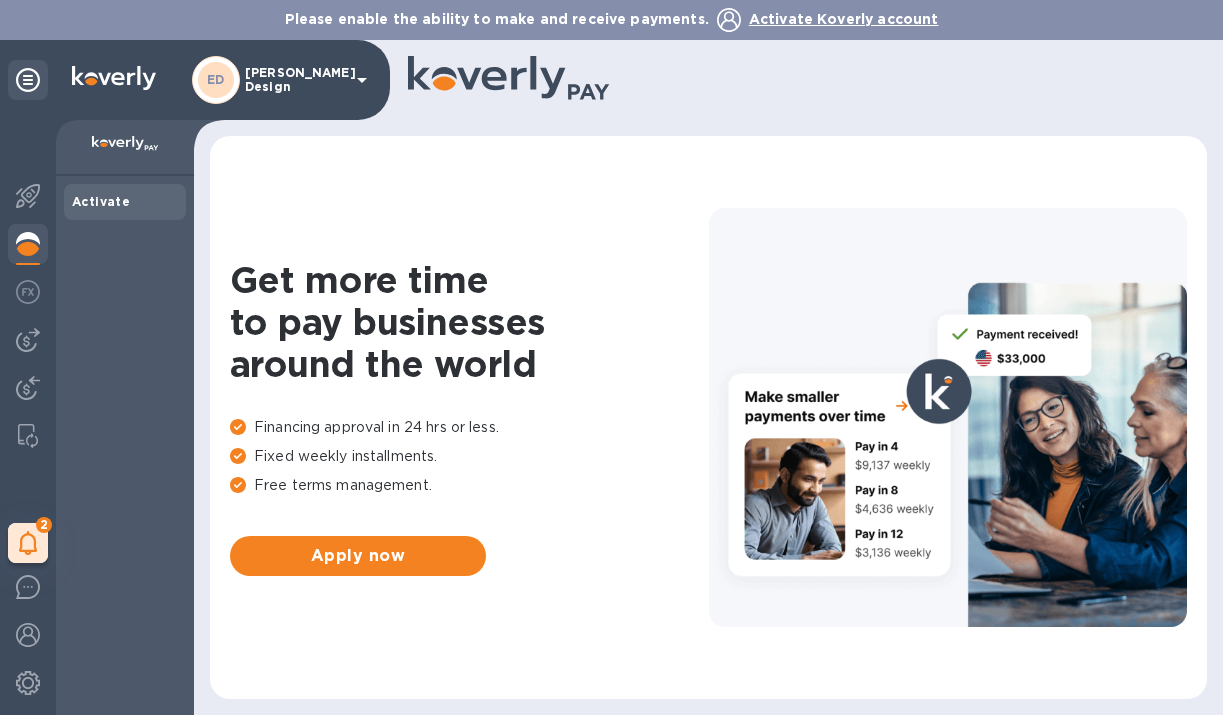 click on "Activate" at bounding box center [101, 201] 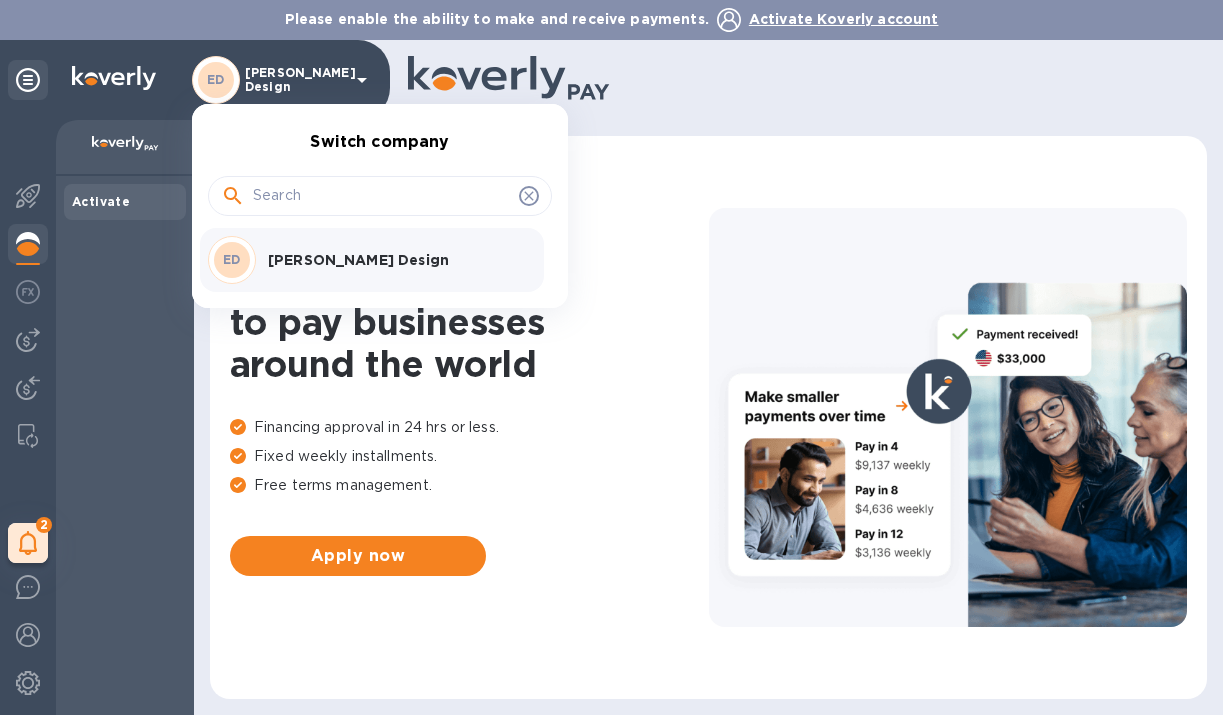 click 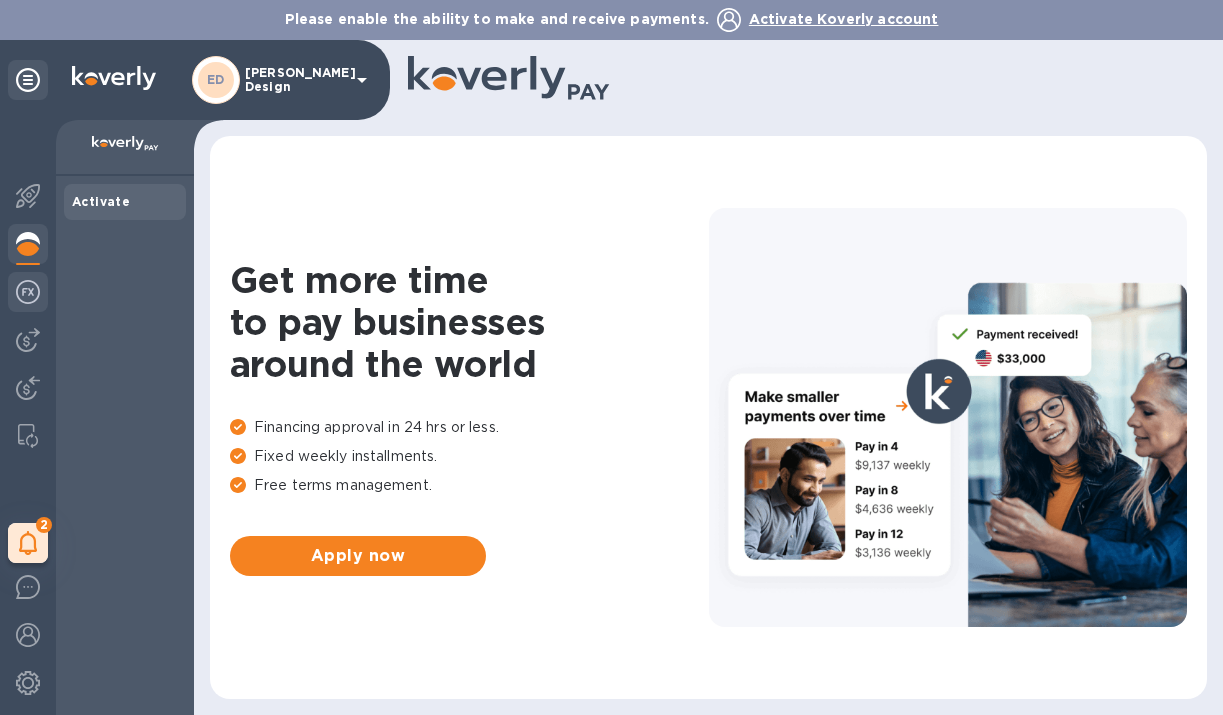 click at bounding box center (28, 292) 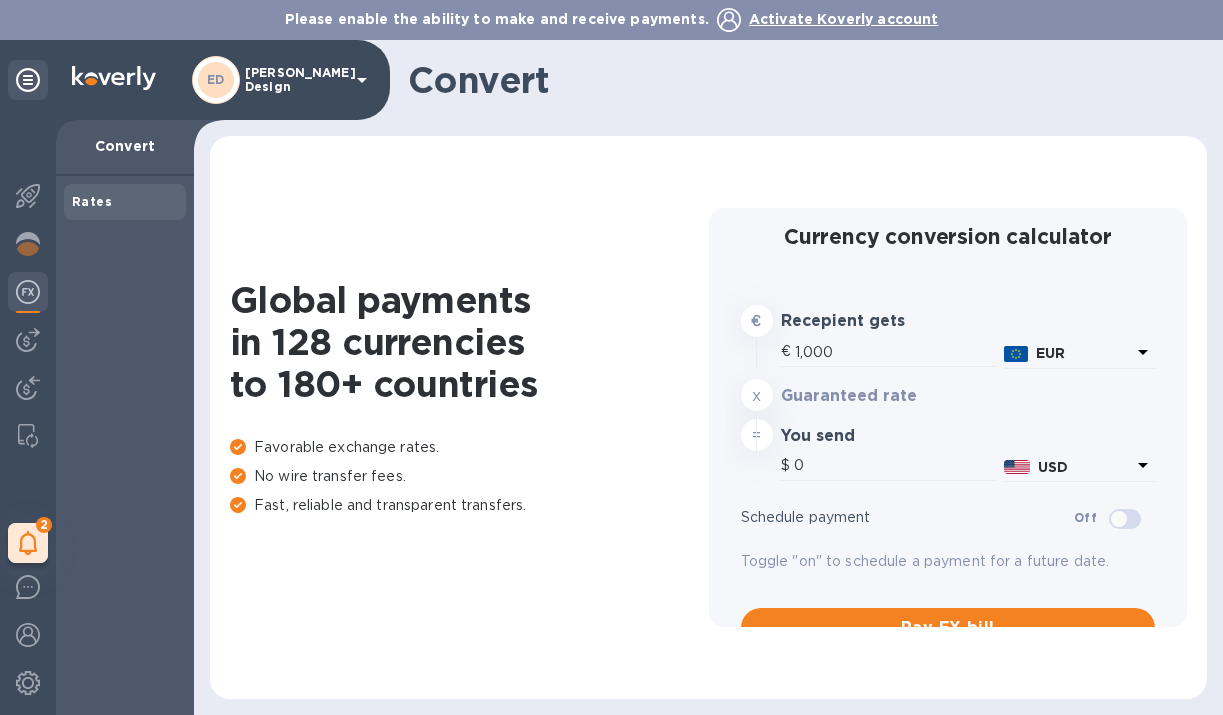 type on "1,179.99" 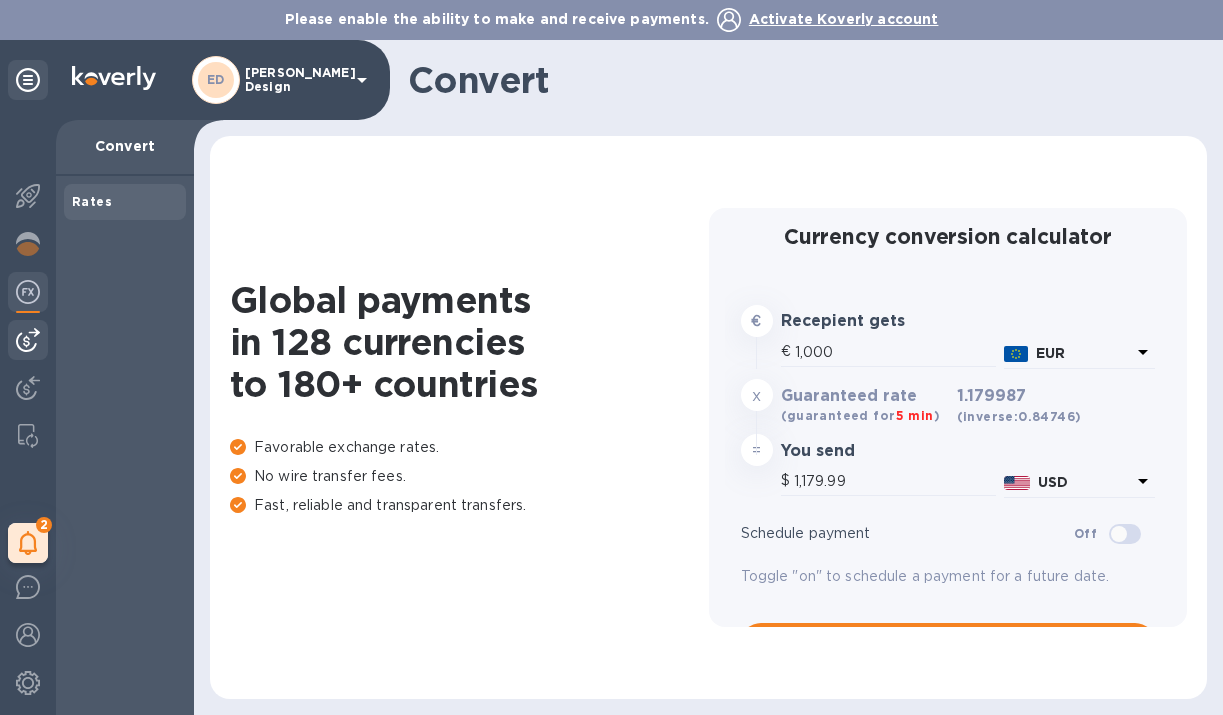 click at bounding box center [28, 340] 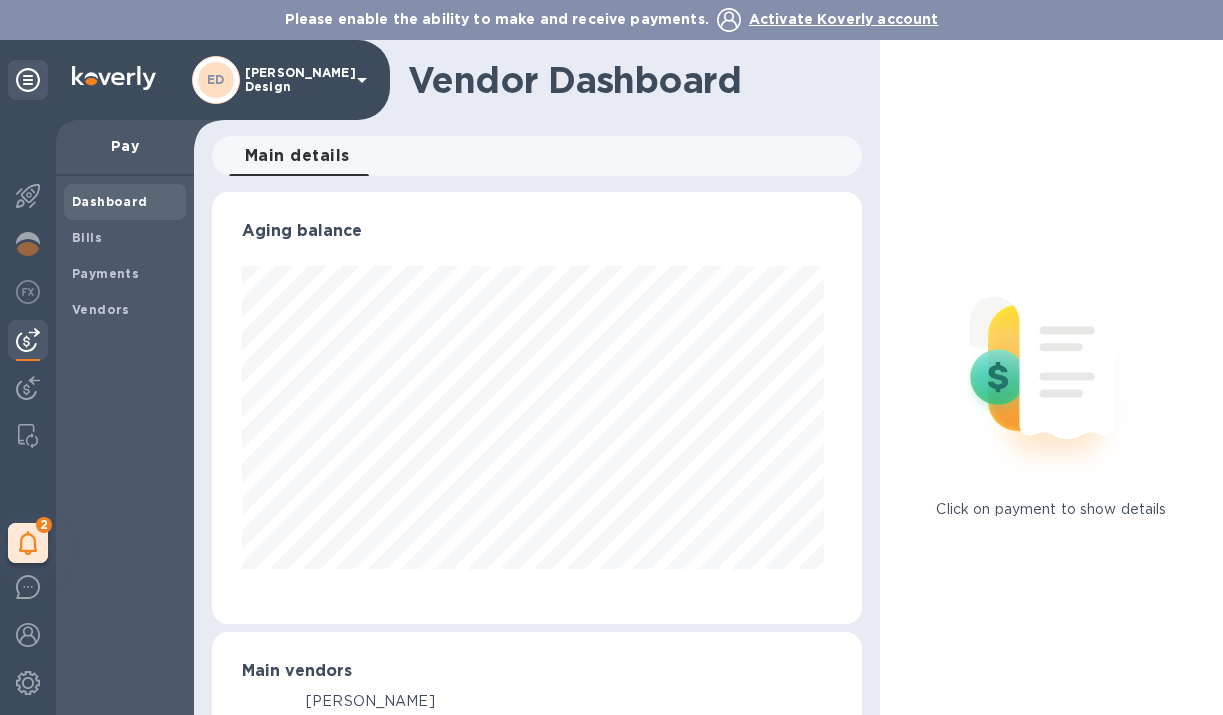 scroll, scrollTop: 999568, scrollLeft: 999358, axis: both 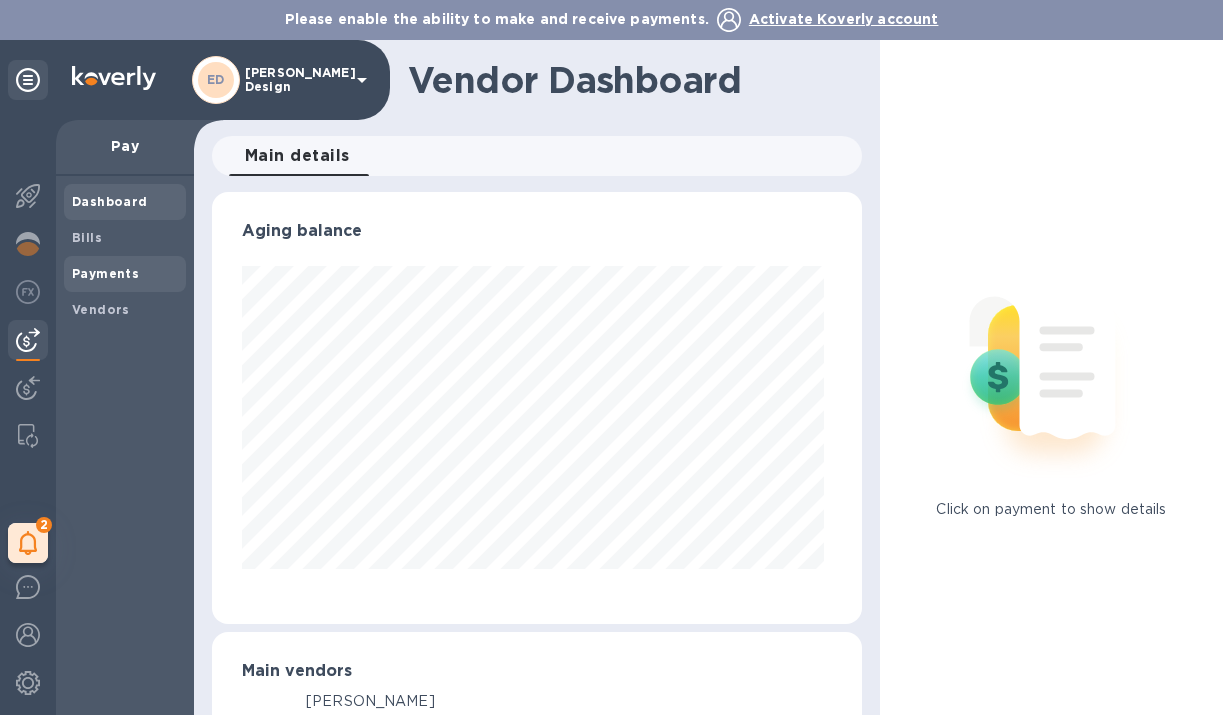 click on "Payments" at bounding box center (125, 274) 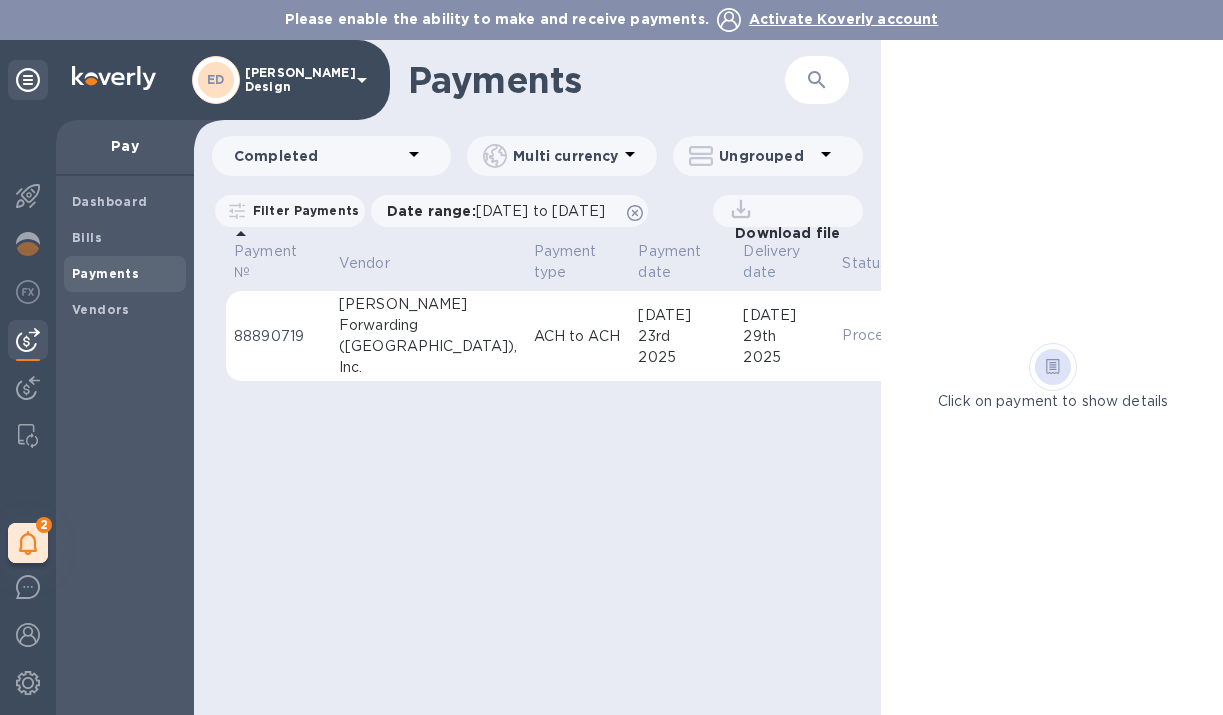 click on "88890719" at bounding box center (278, 336) 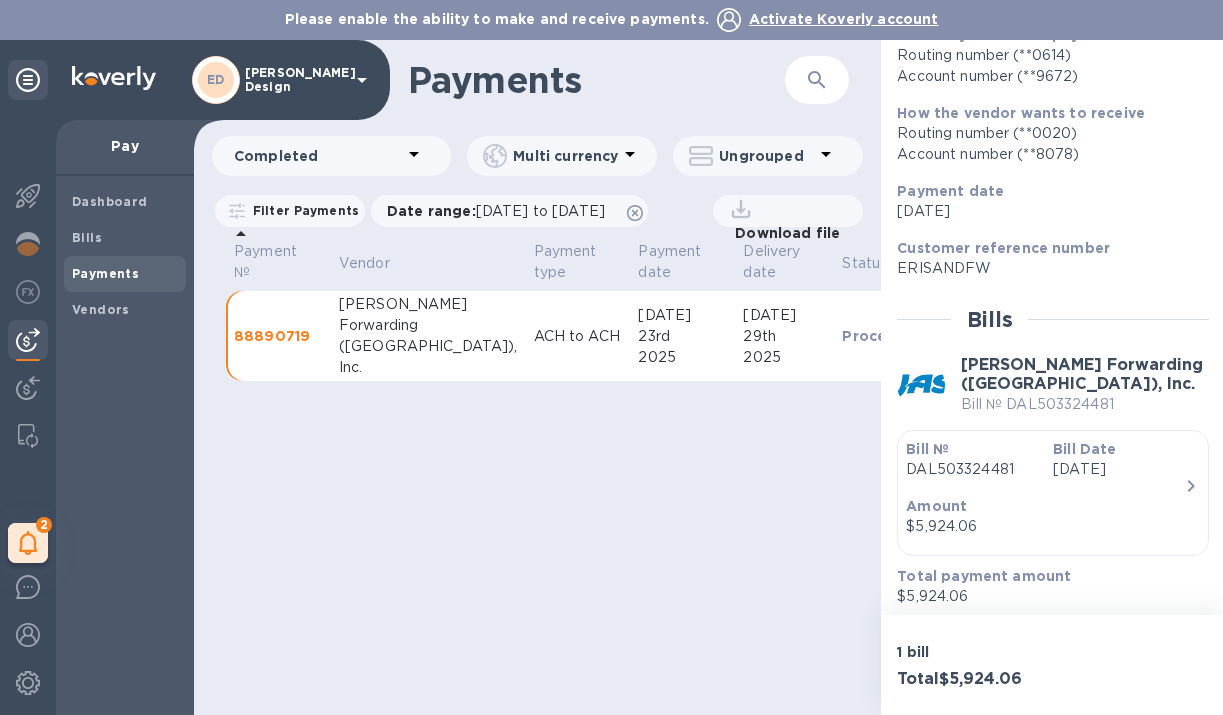 scroll, scrollTop: 274, scrollLeft: 0, axis: vertical 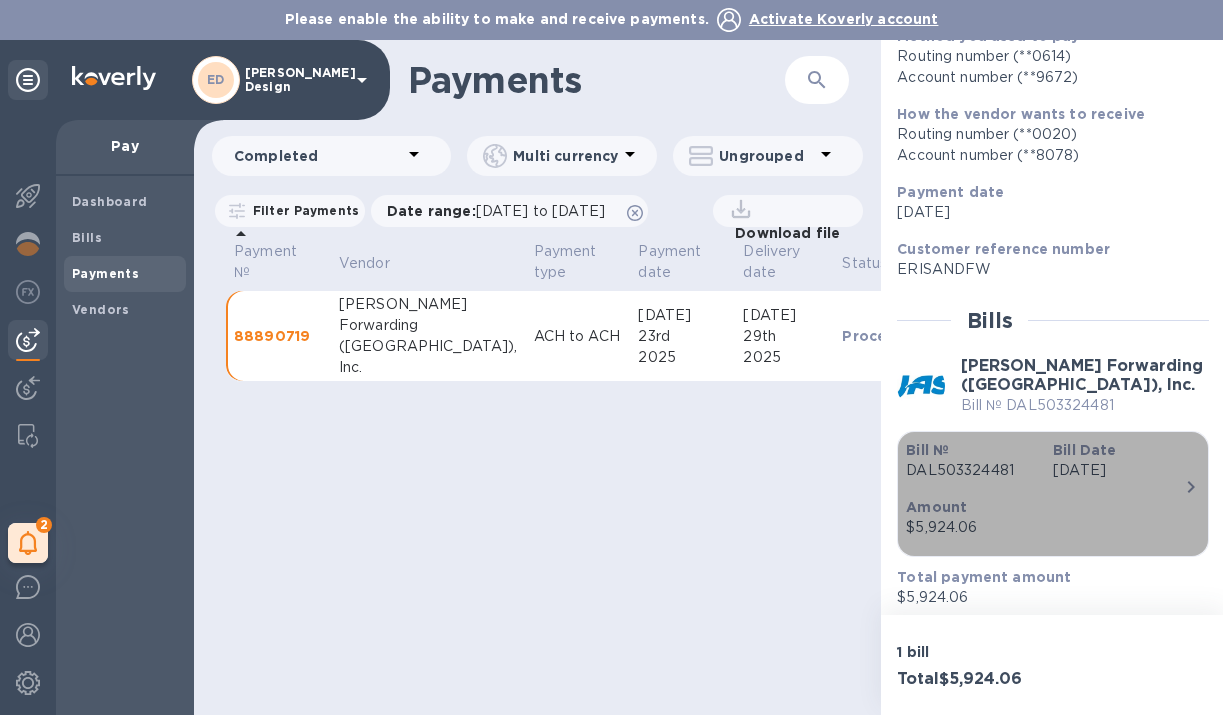 click on "Bill Date" at bounding box center (1118, 450) 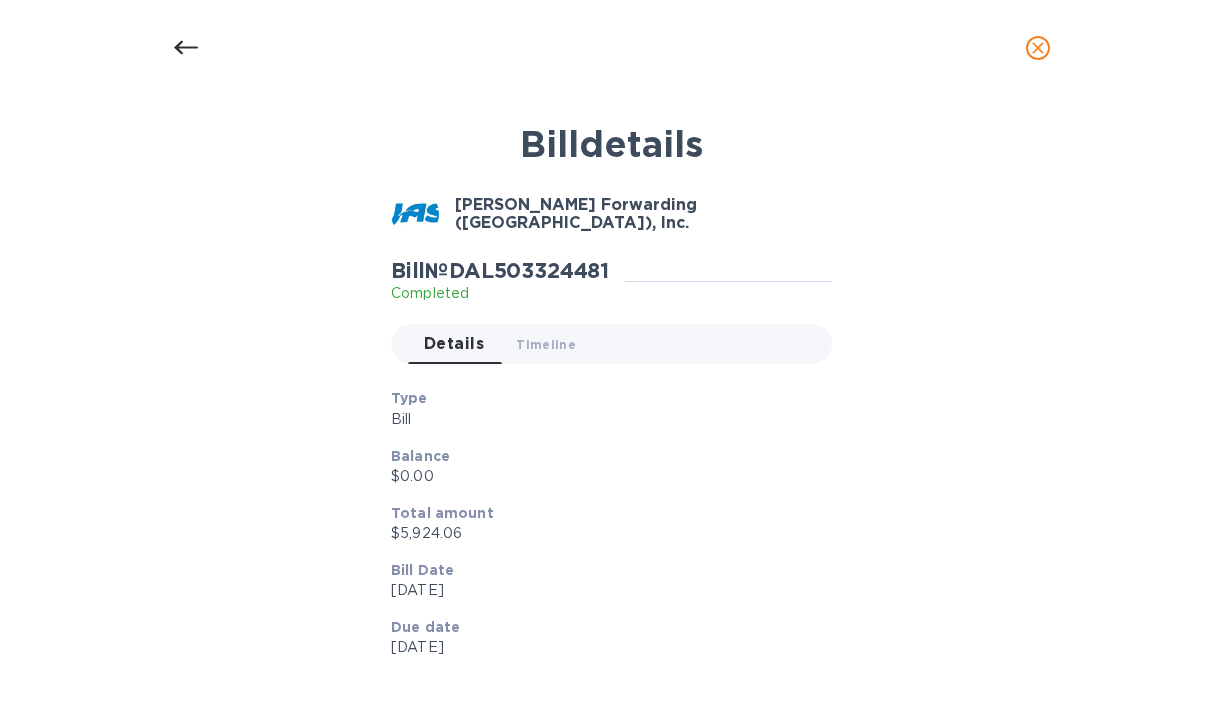 click 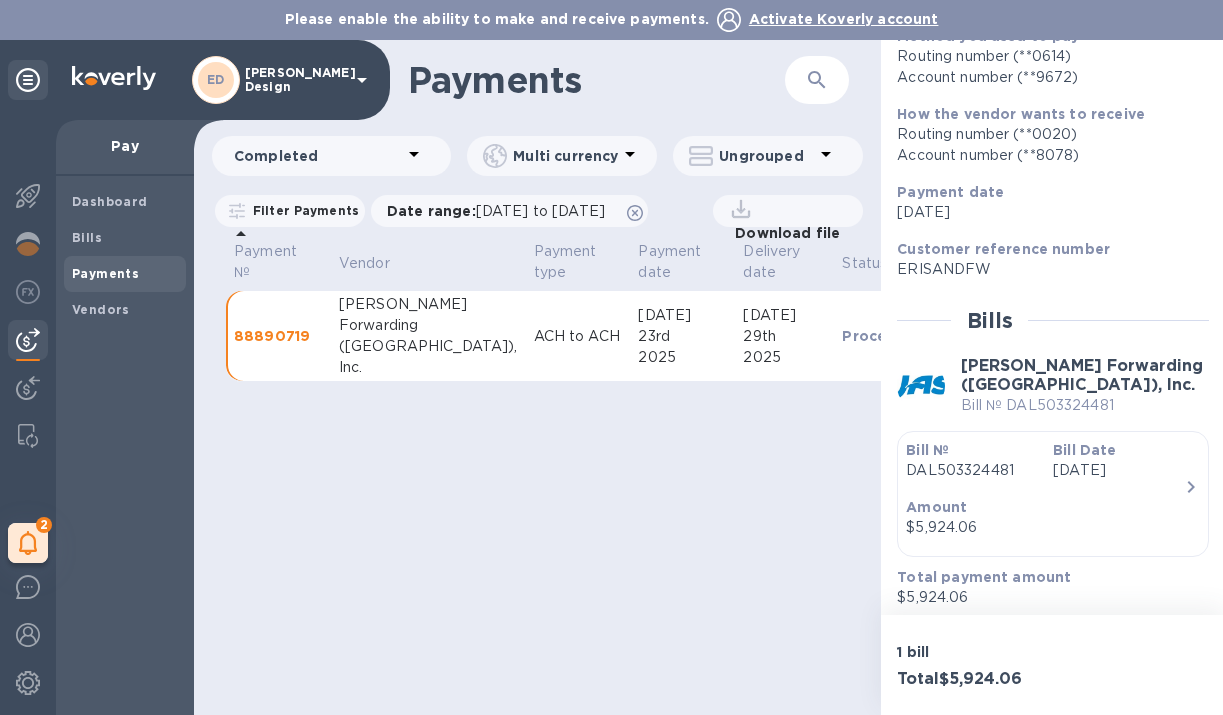 scroll, scrollTop: 0, scrollLeft: 0, axis: both 